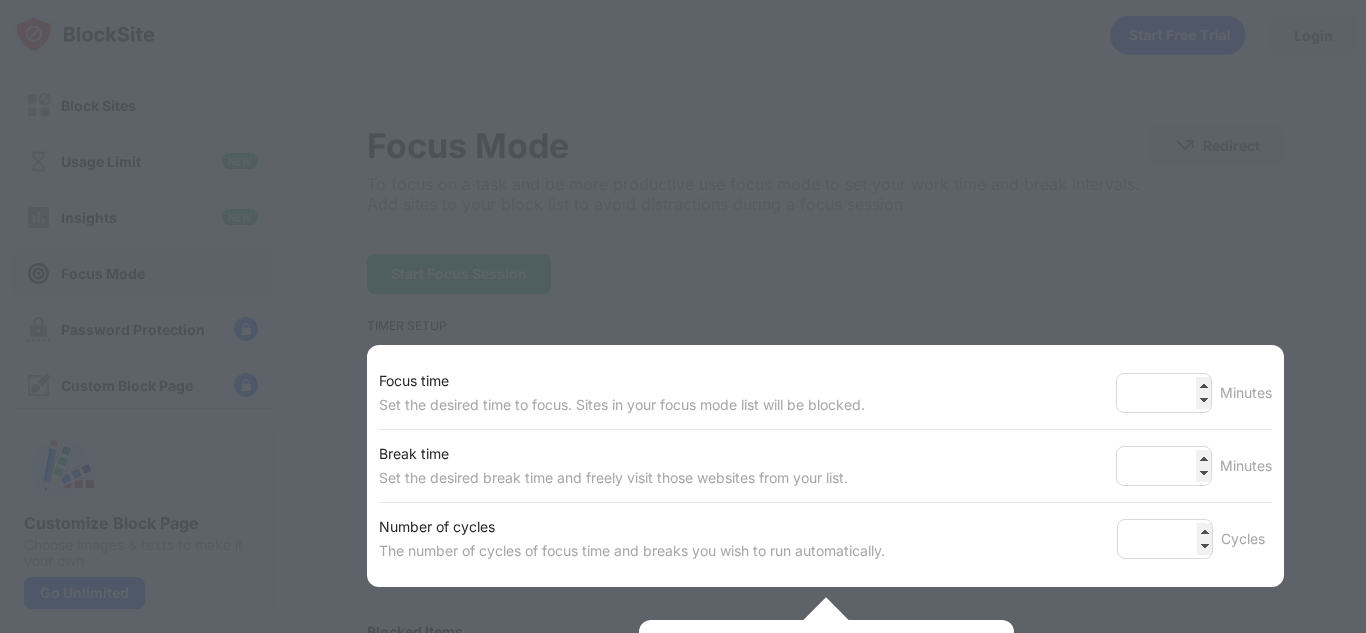 scroll, scrollTop: 0, scrollLeft: 0, axis: both 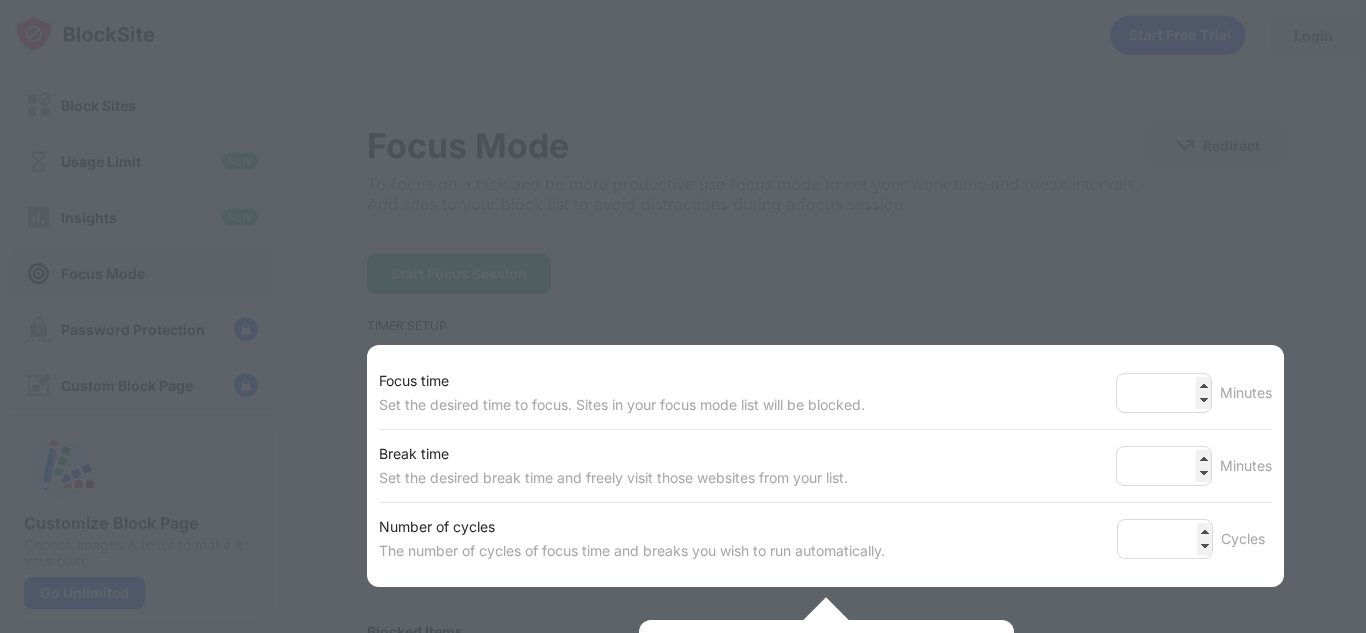 click at bounding box center [825, 619] 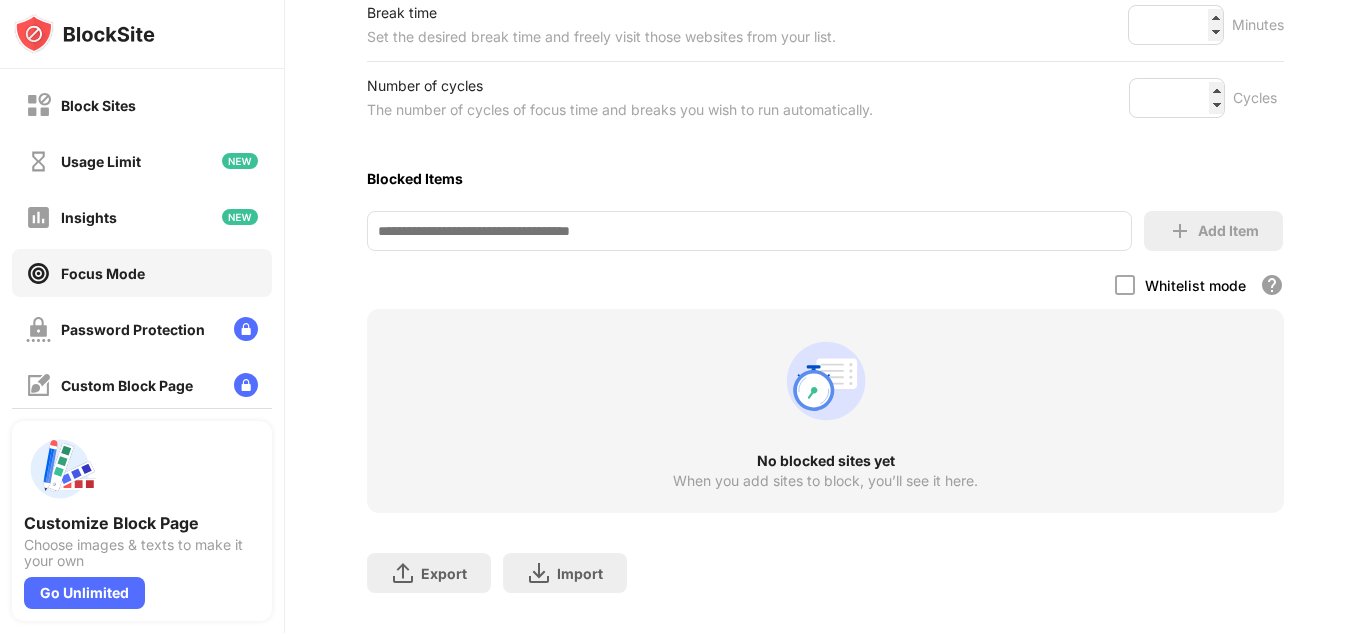 scroll, scrollTop: 435, scrollLeft: 0, axis: vertical 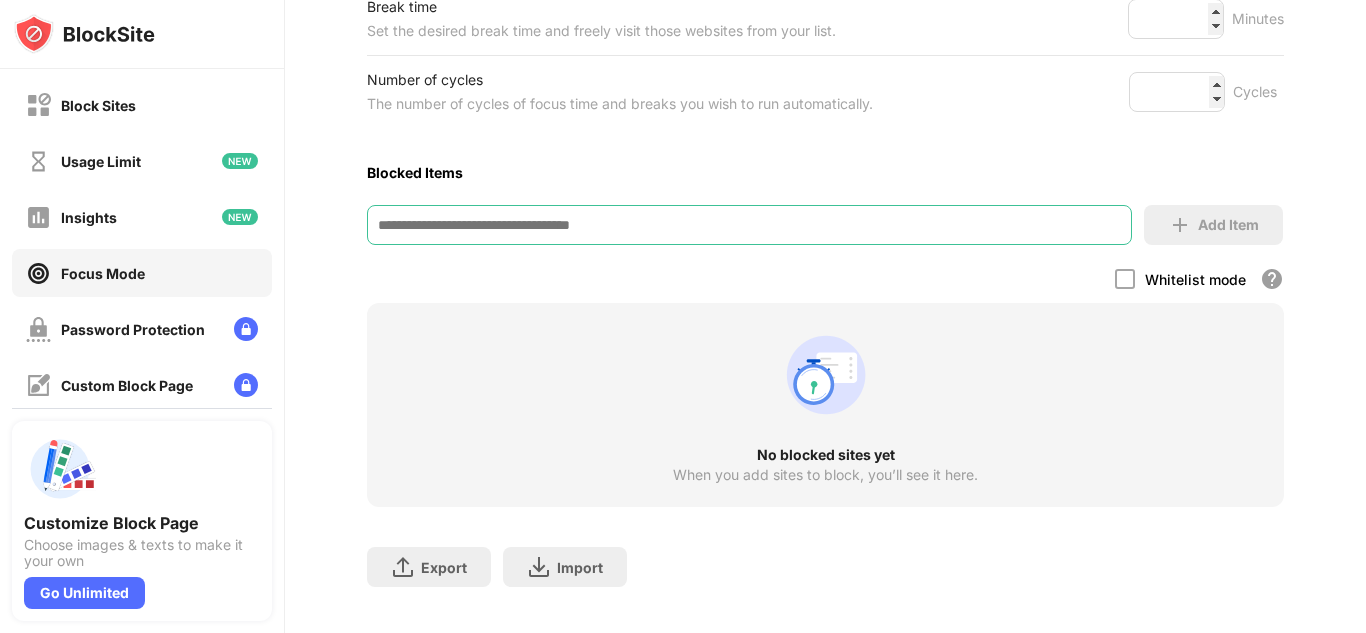 click at bounding box center (749, 225) 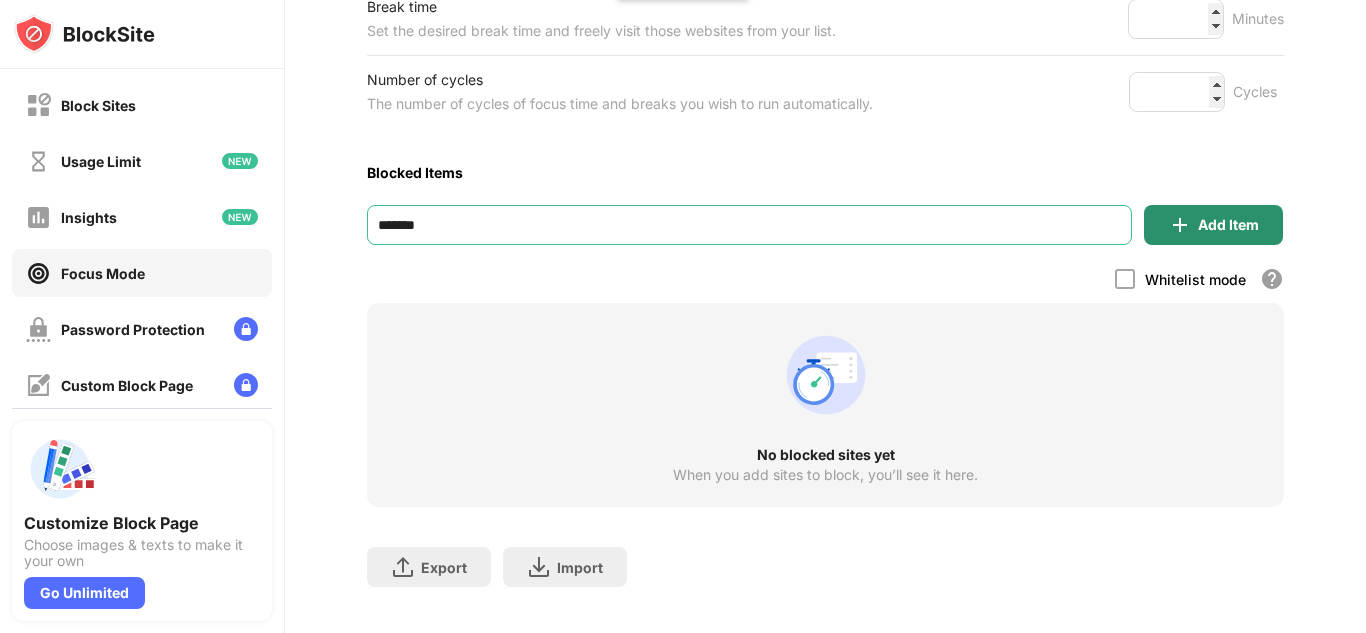 click on "Add Item" at bounding box center (1213, 225) 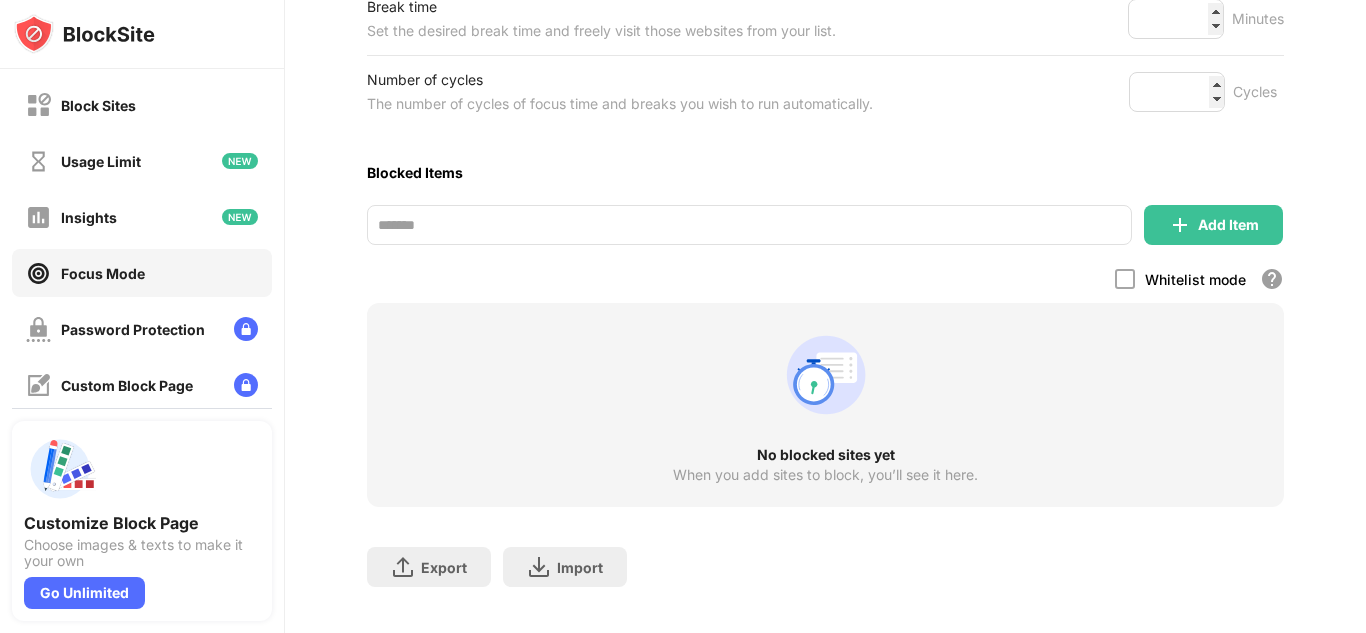 click at bounding box center [1180, 225] 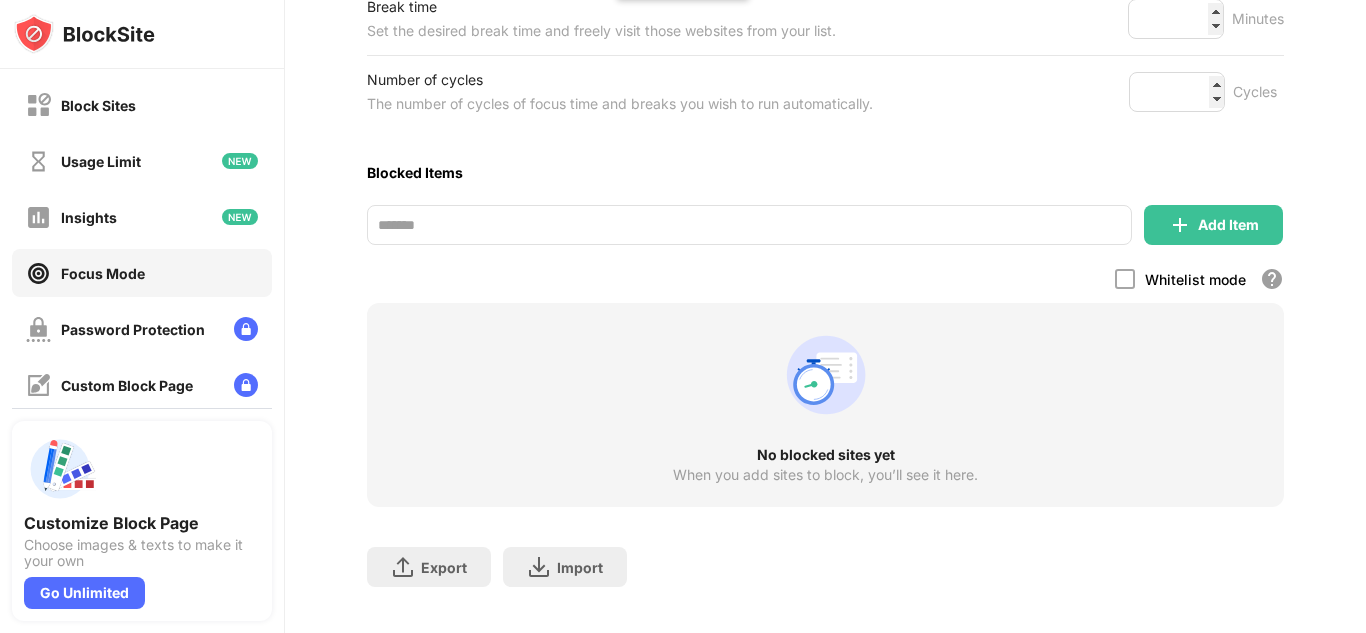 click at bounding box center [1180, 225] 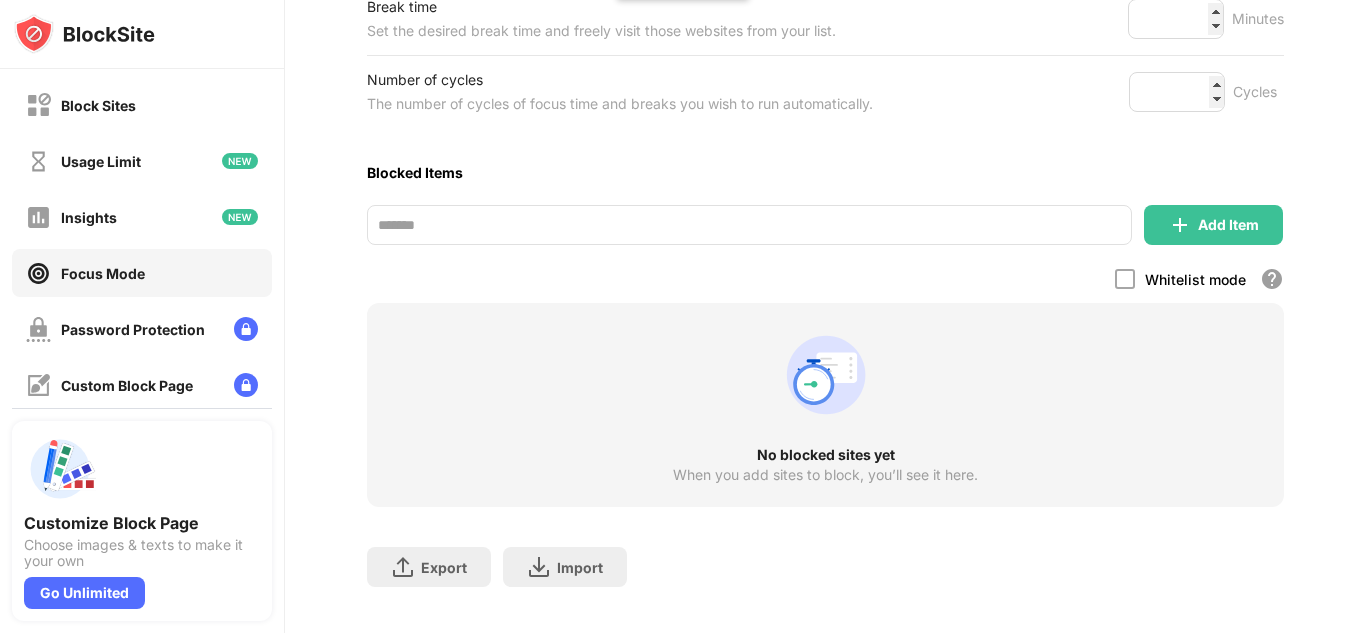 click on "*******" at bounding box center [749, 225] 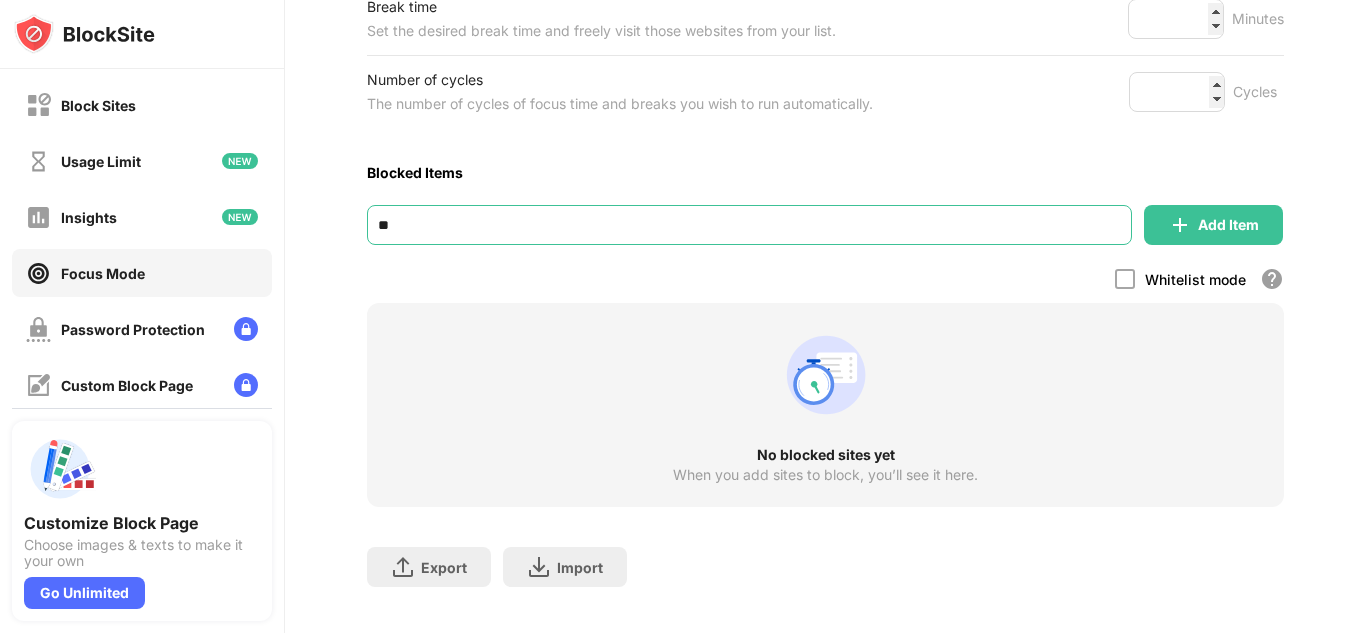 type on "*" 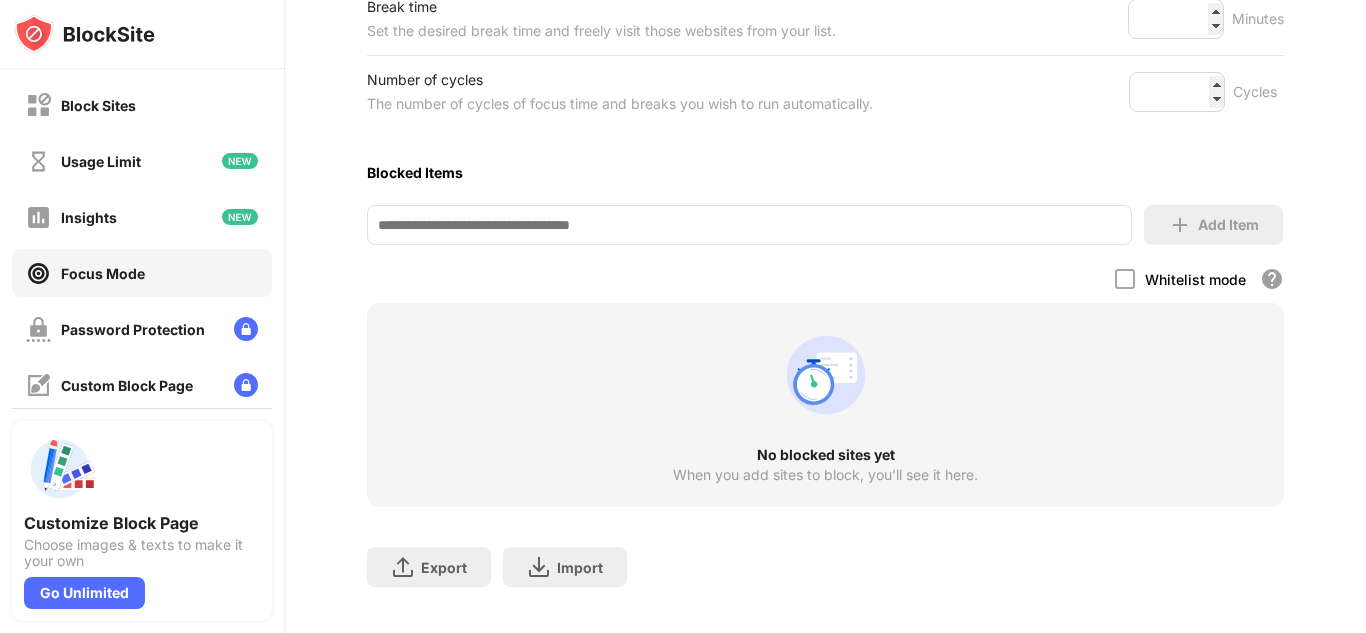 click on "Add Item" at bounding box center [1228, 225] 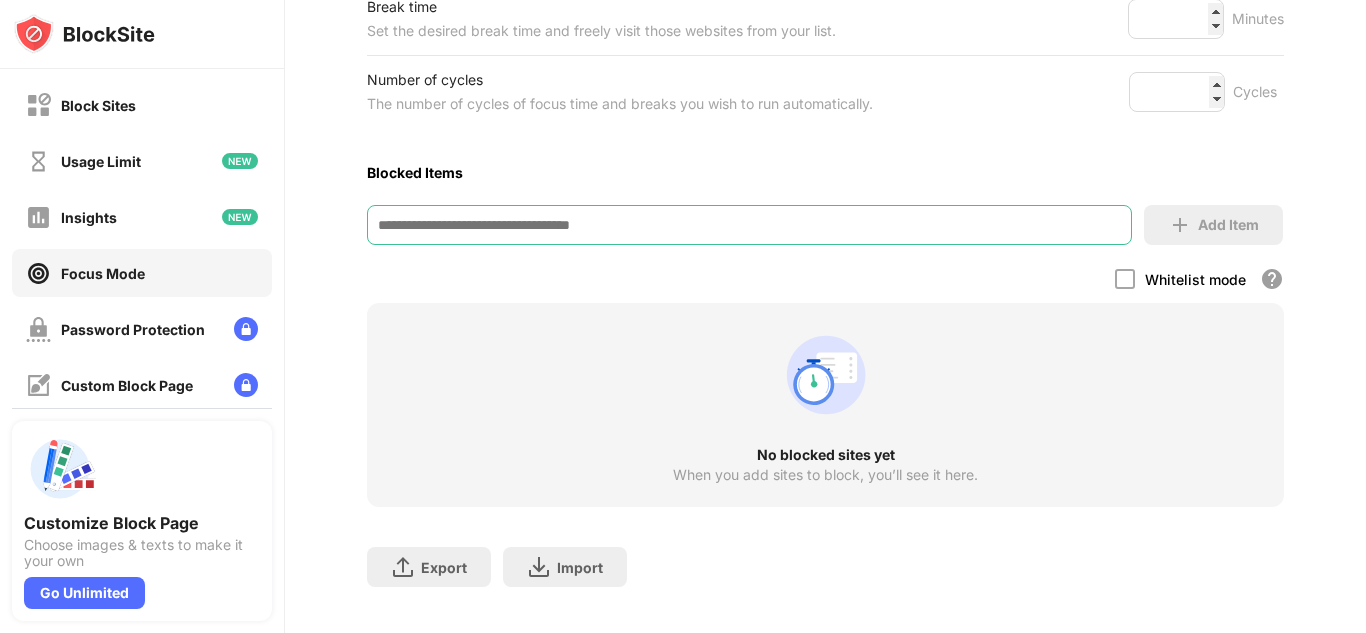 click at bounding box center (749, 225) 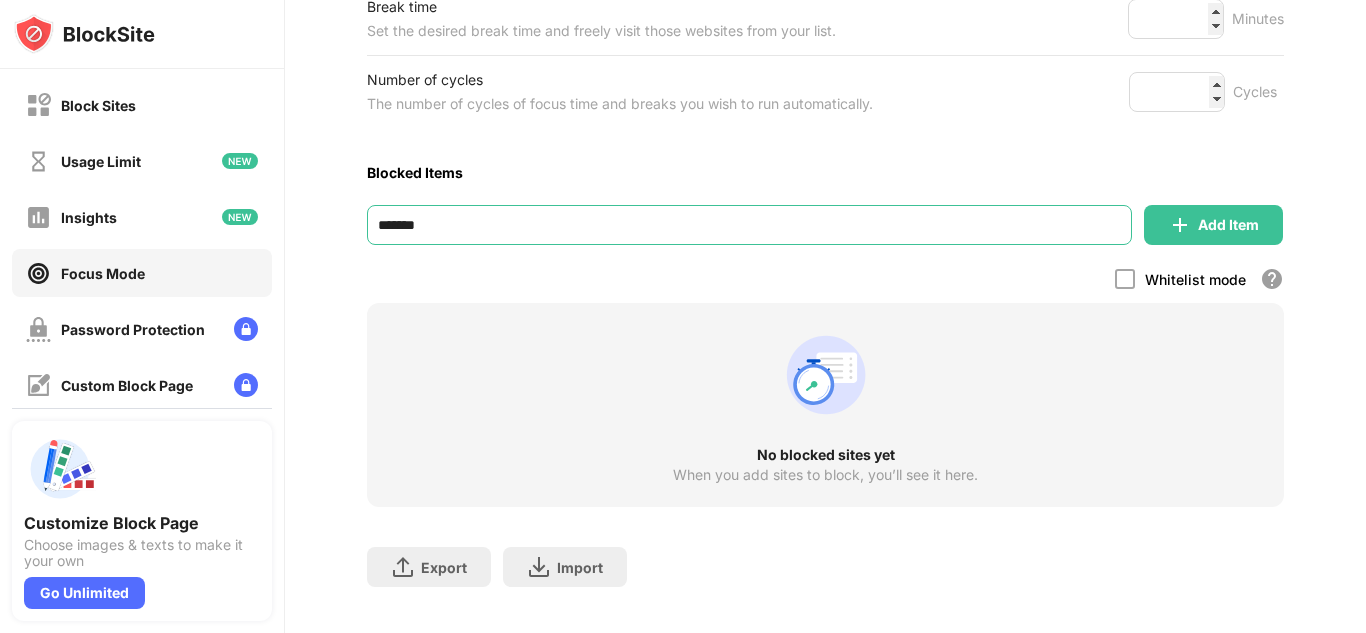 type on "*******" 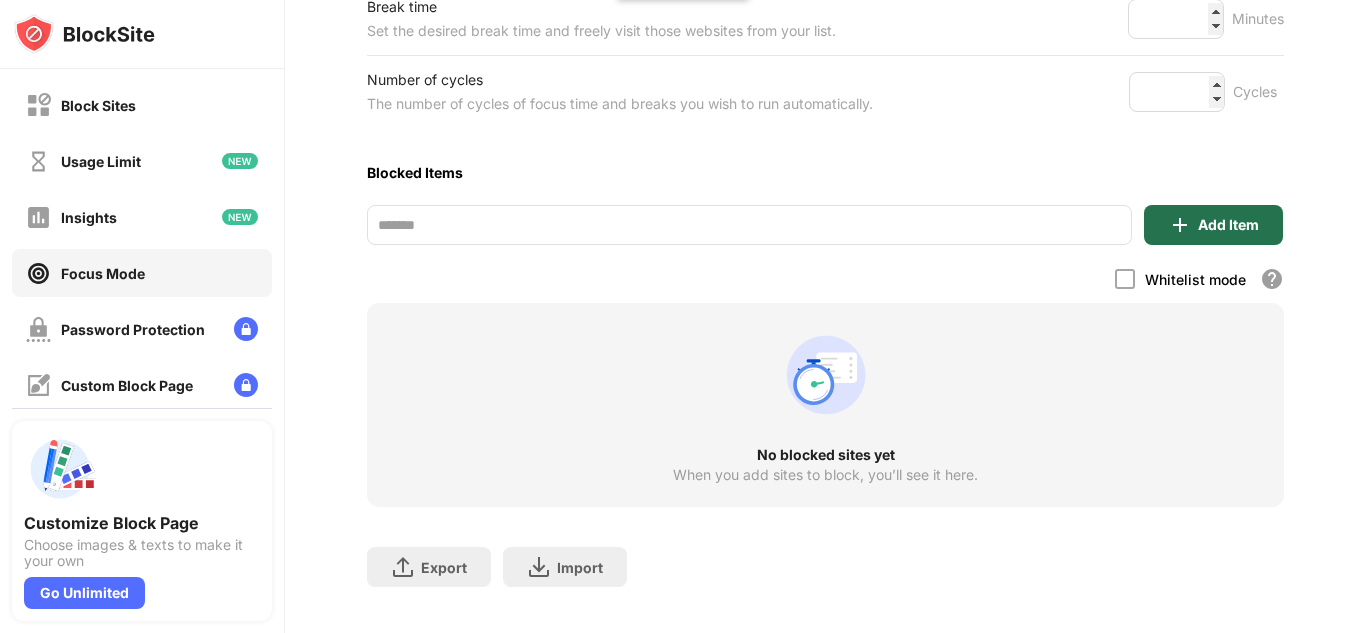 click on "Add Item" at bounding box center [1213, 225] 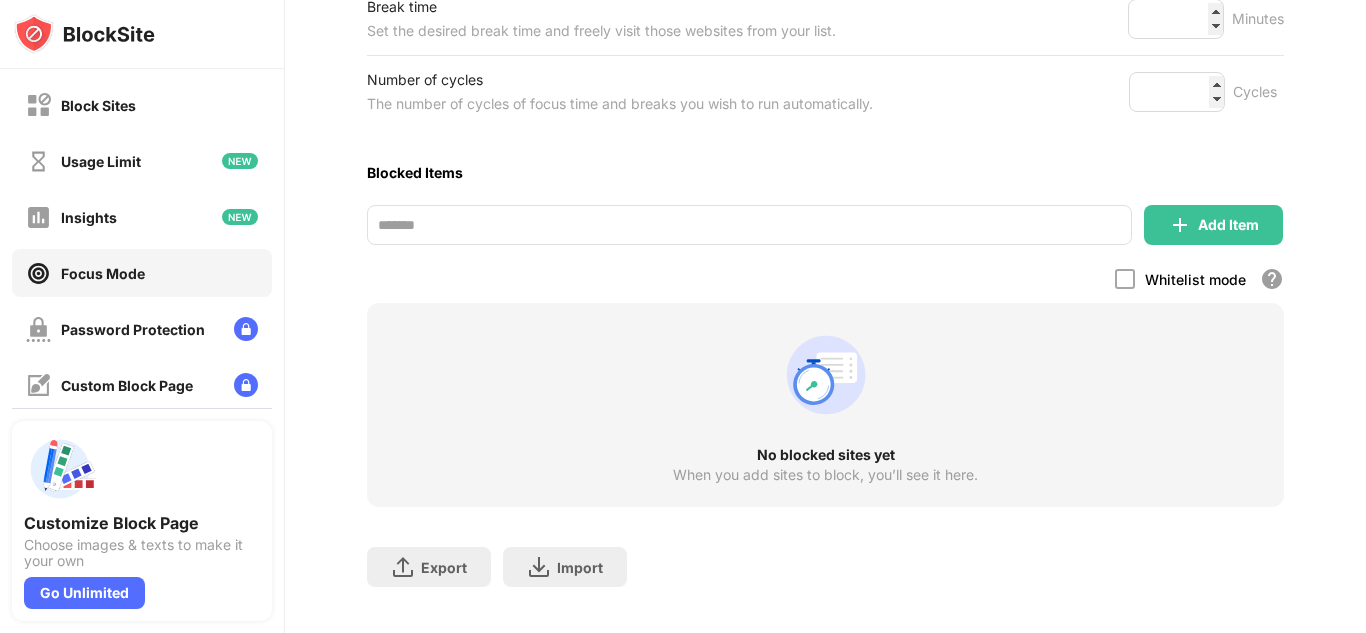 click on "Focus Mode" at bounding box center (85, 273) 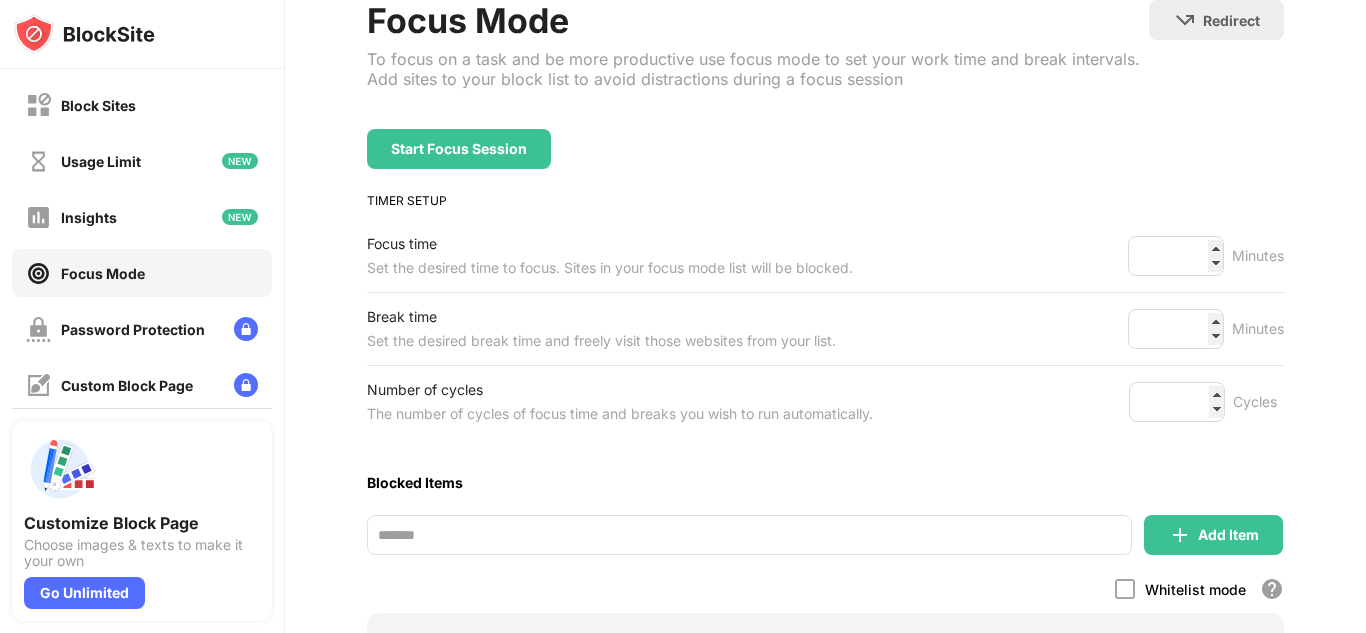scroll, scrollTop: 117, scrollLeft: 0, axis: vertical 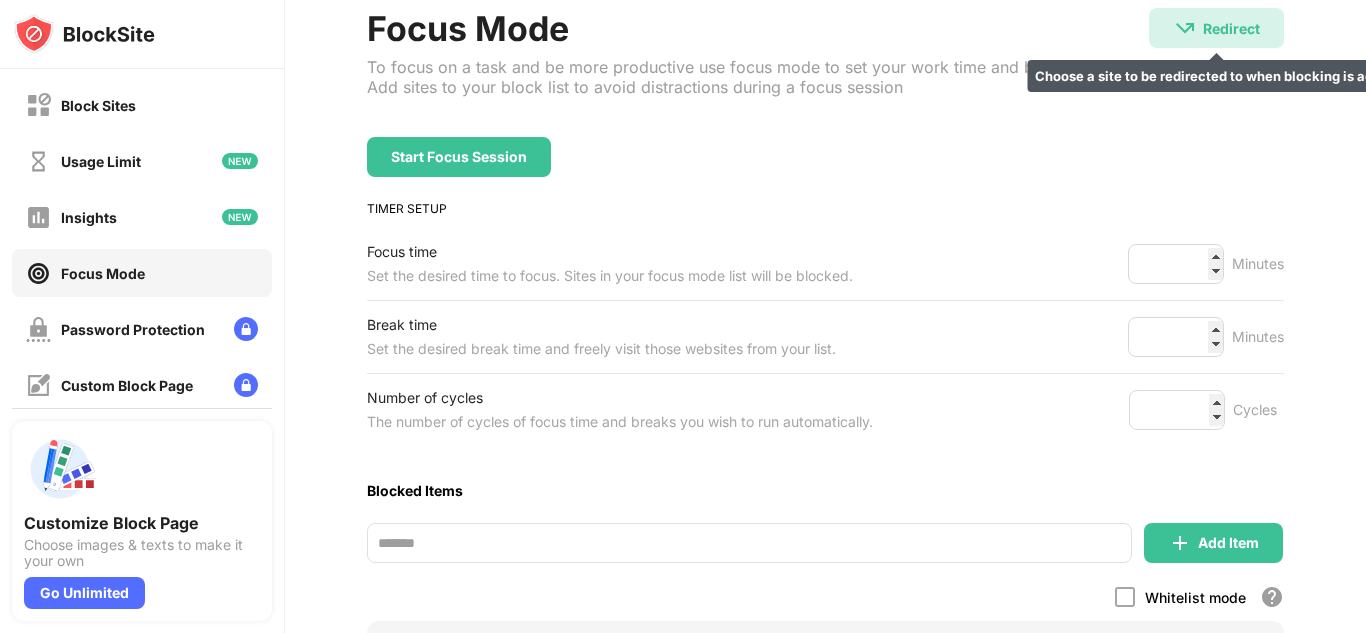 click on "Redirect Choose a site to be redirected to when blocking is active" at bounding box center [1216, 28] 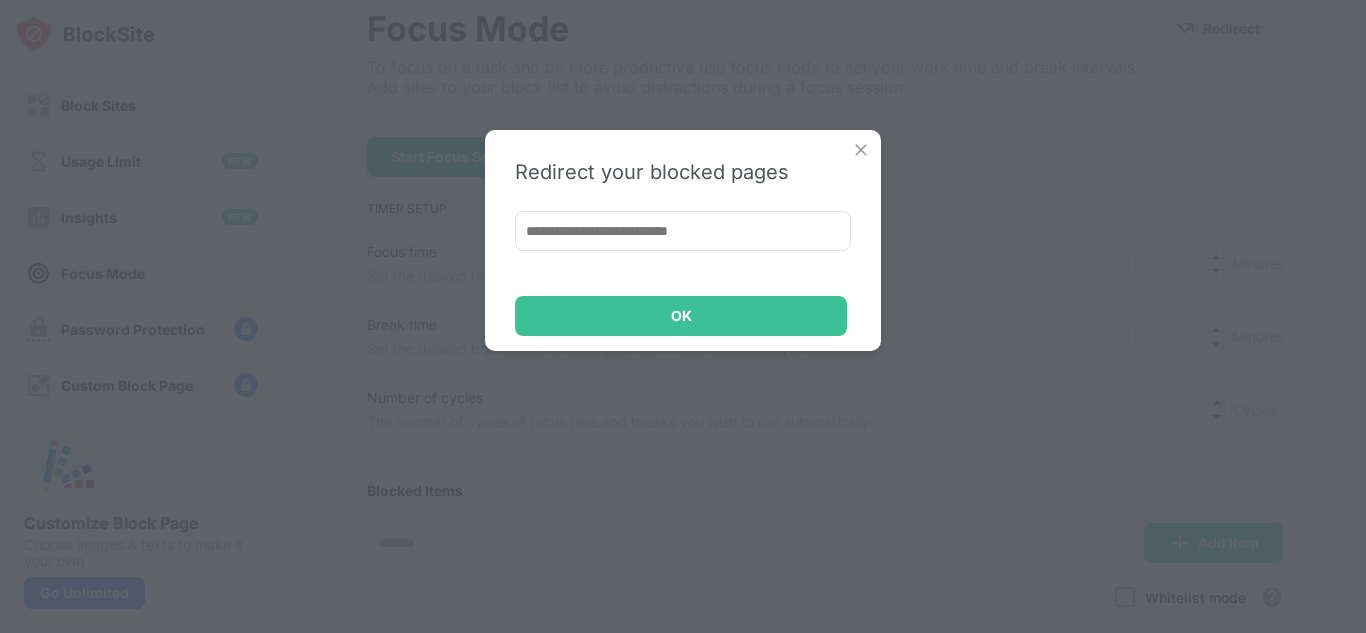 click at bounding box center (683, 231) 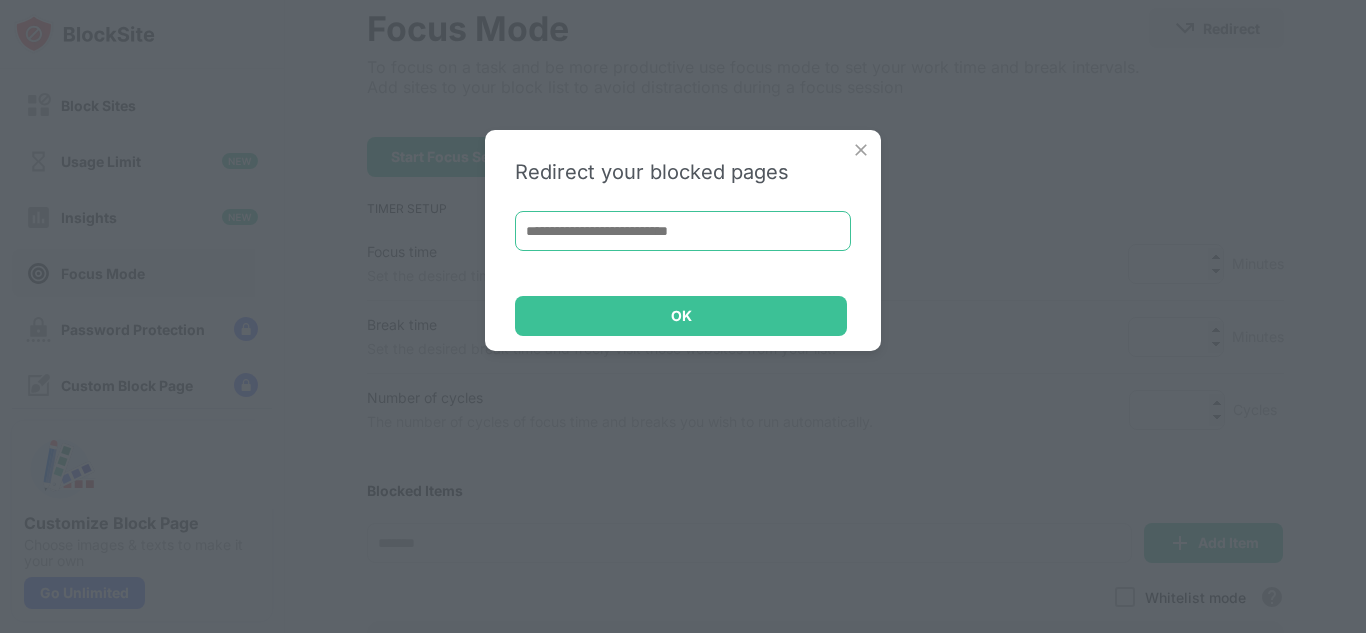click at bounding box center [683, 231] 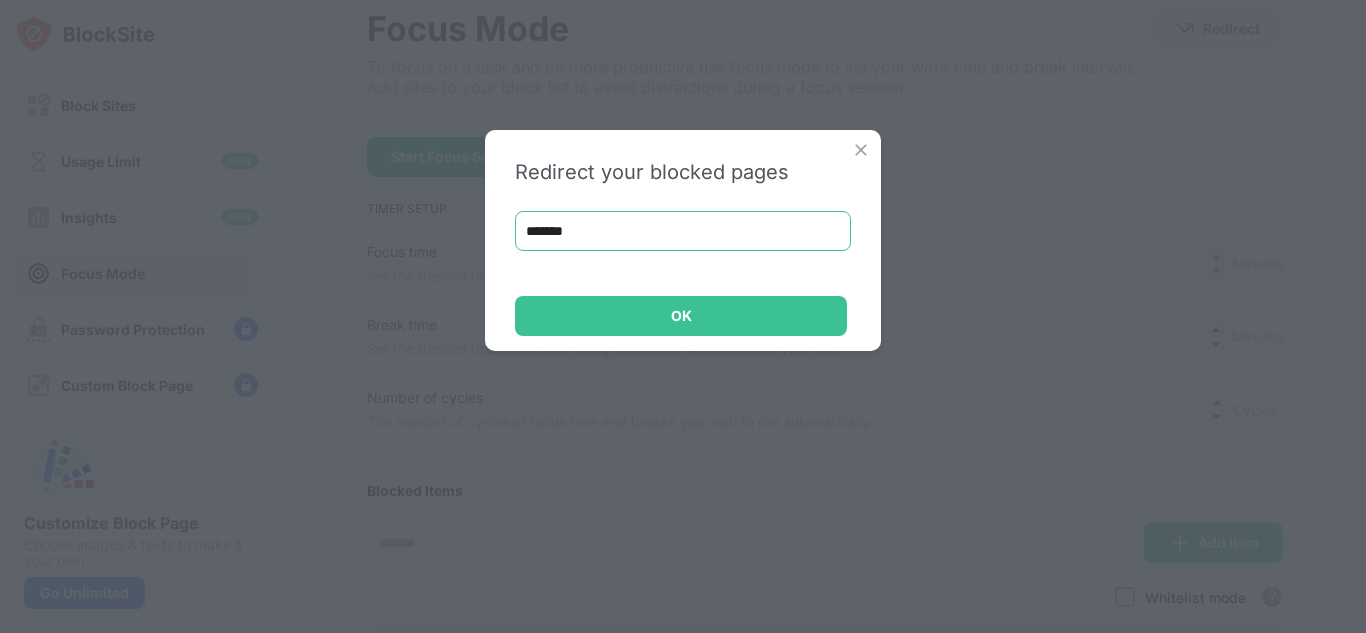 type on "*******" 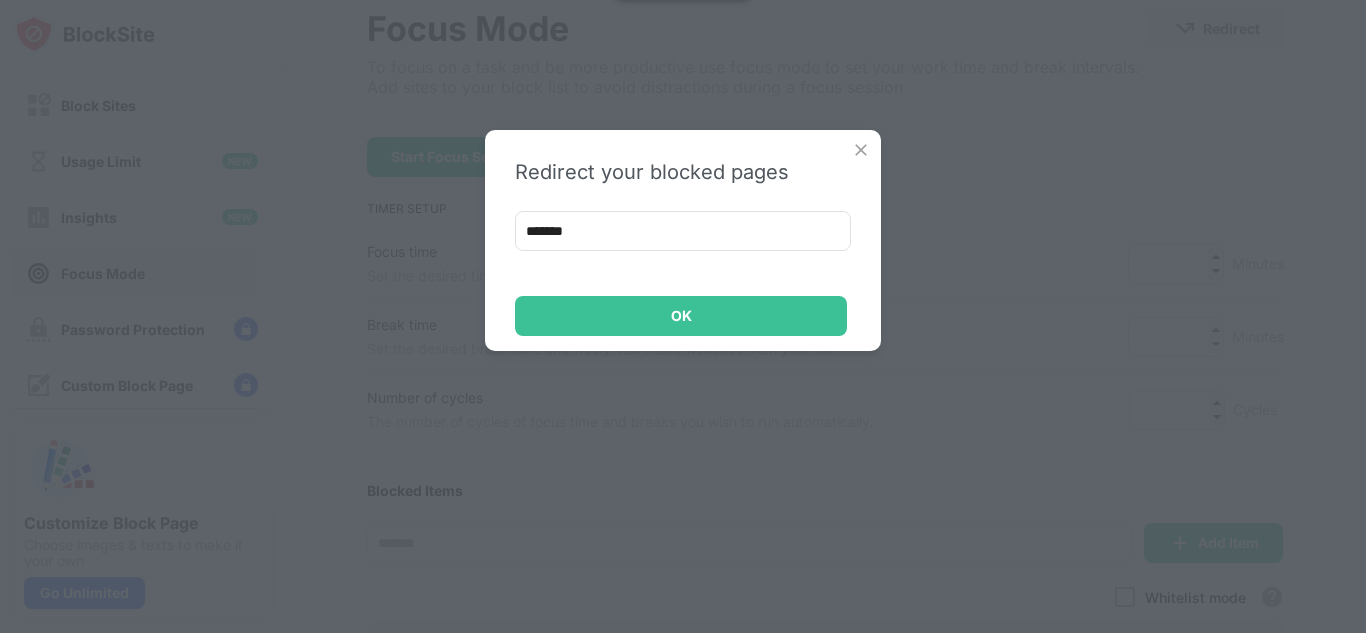 click at bounding box center [861, 150] 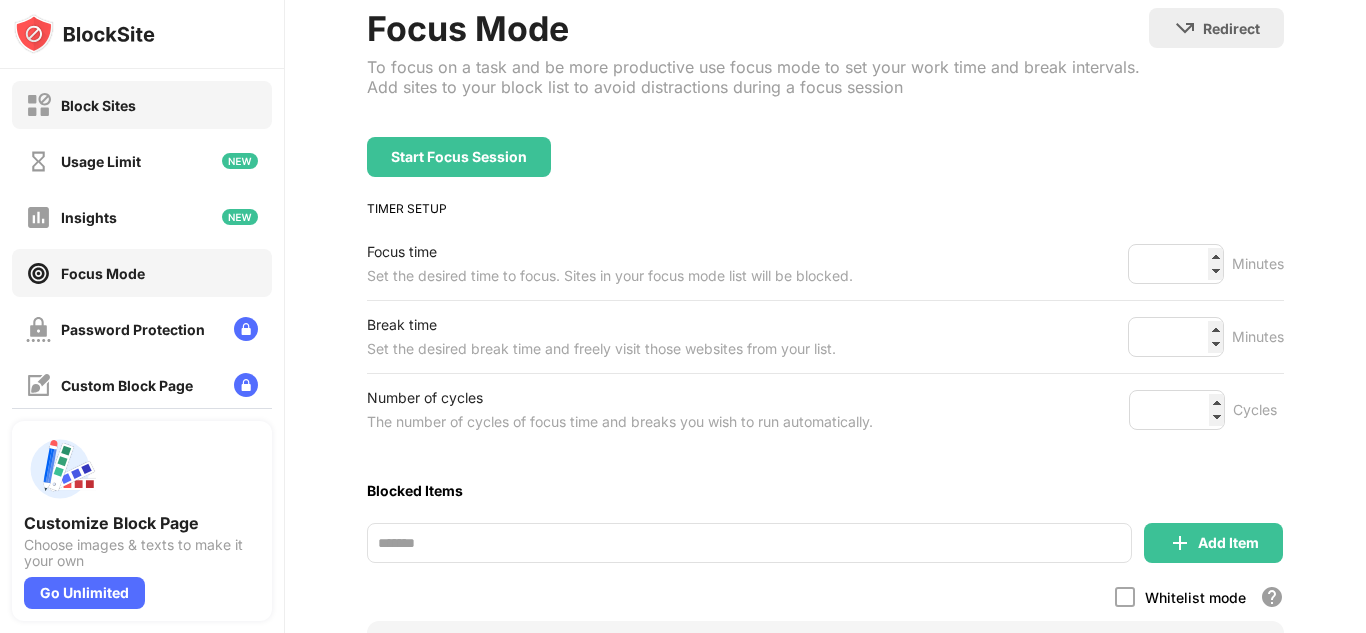 click on "Block Sites" at bounding box center (81, 105) 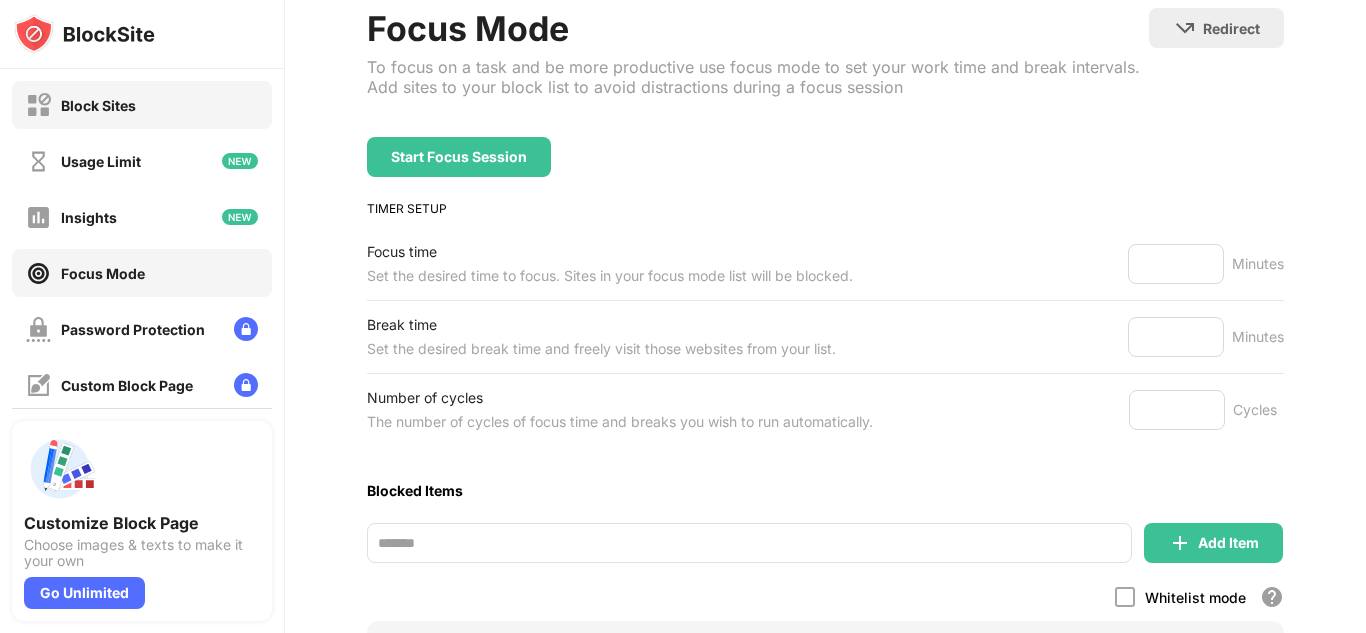 scroll, scrollTop: 93, scrollLeft: 0, axis: vertical 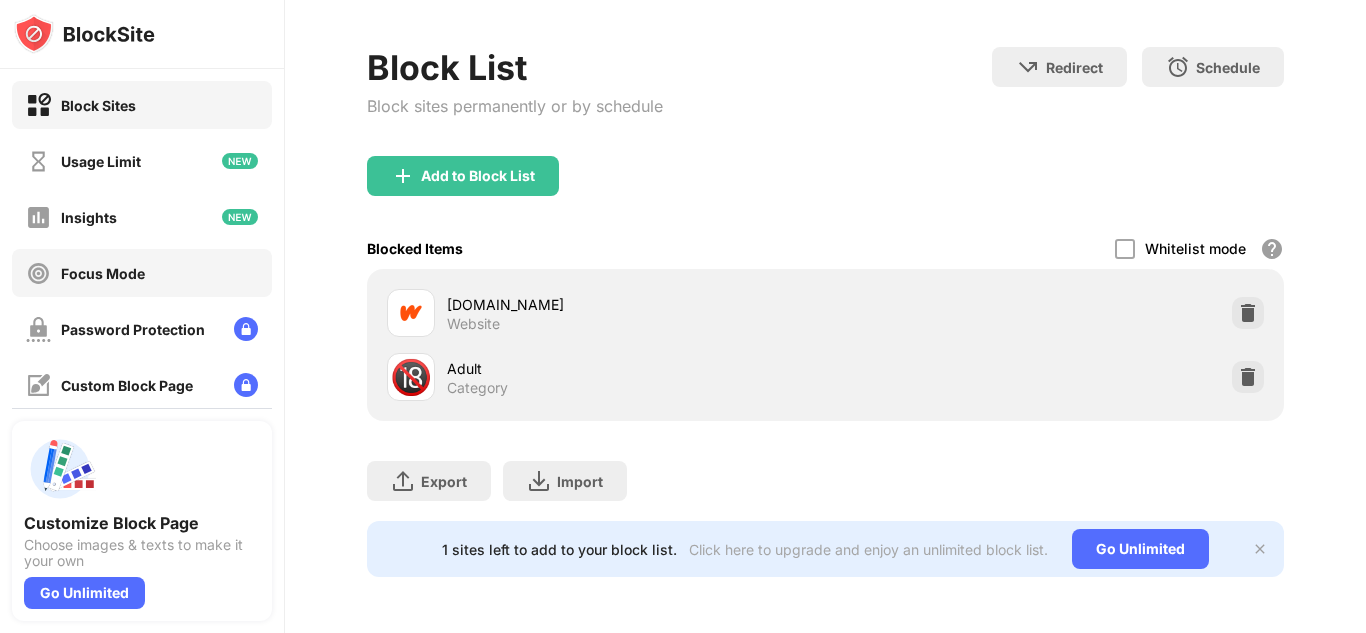 click on "Focus Mode" at bounding box center (103, 273) 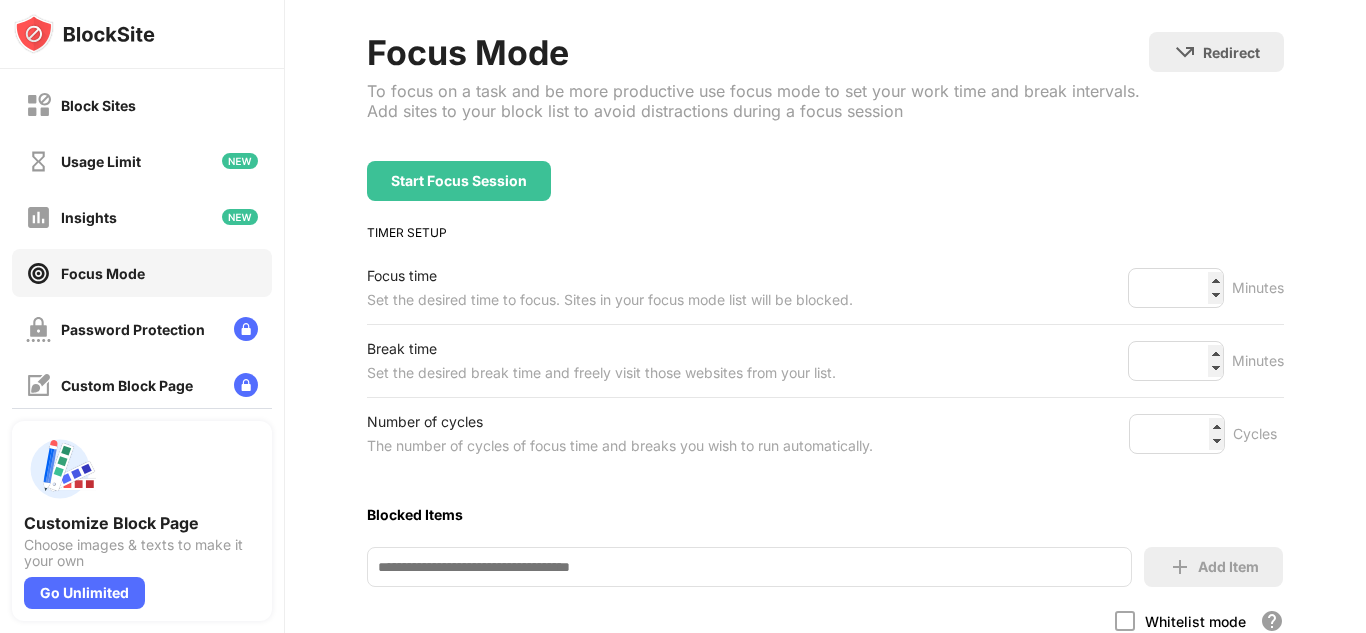 scroll, scrollTop: 117, scrollLeft: 0, axis: vertical 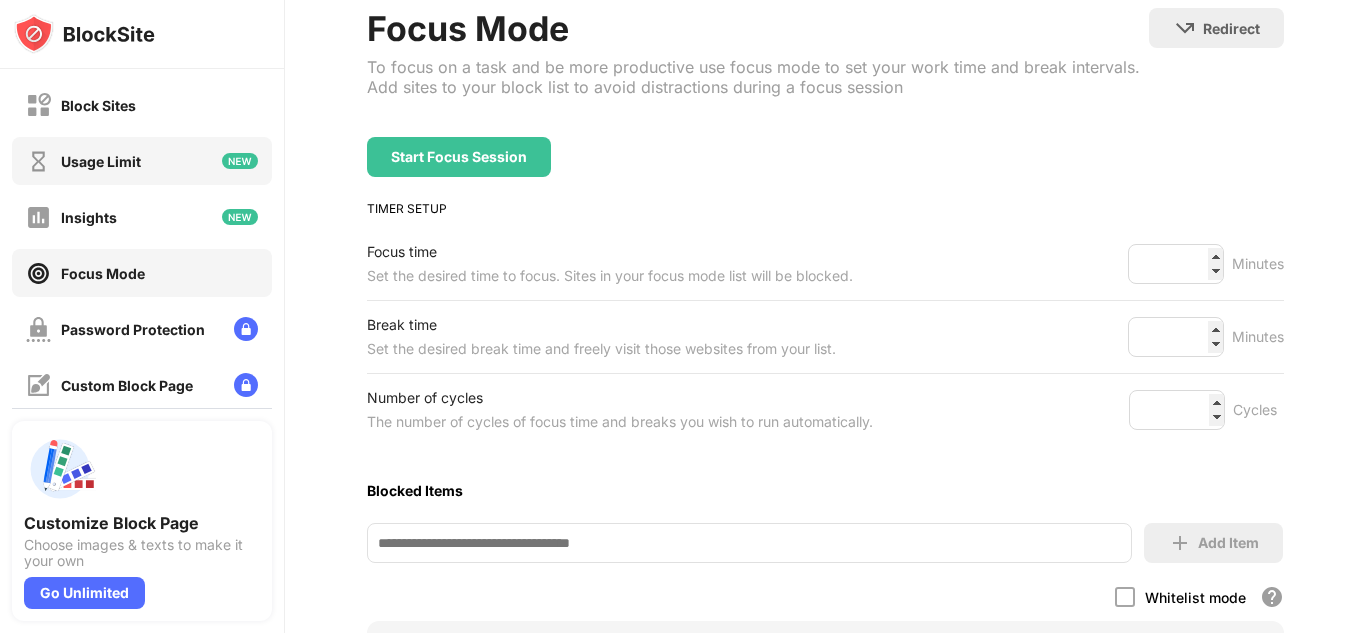 click on "Usage Limit" at bounding box center (142, 161) 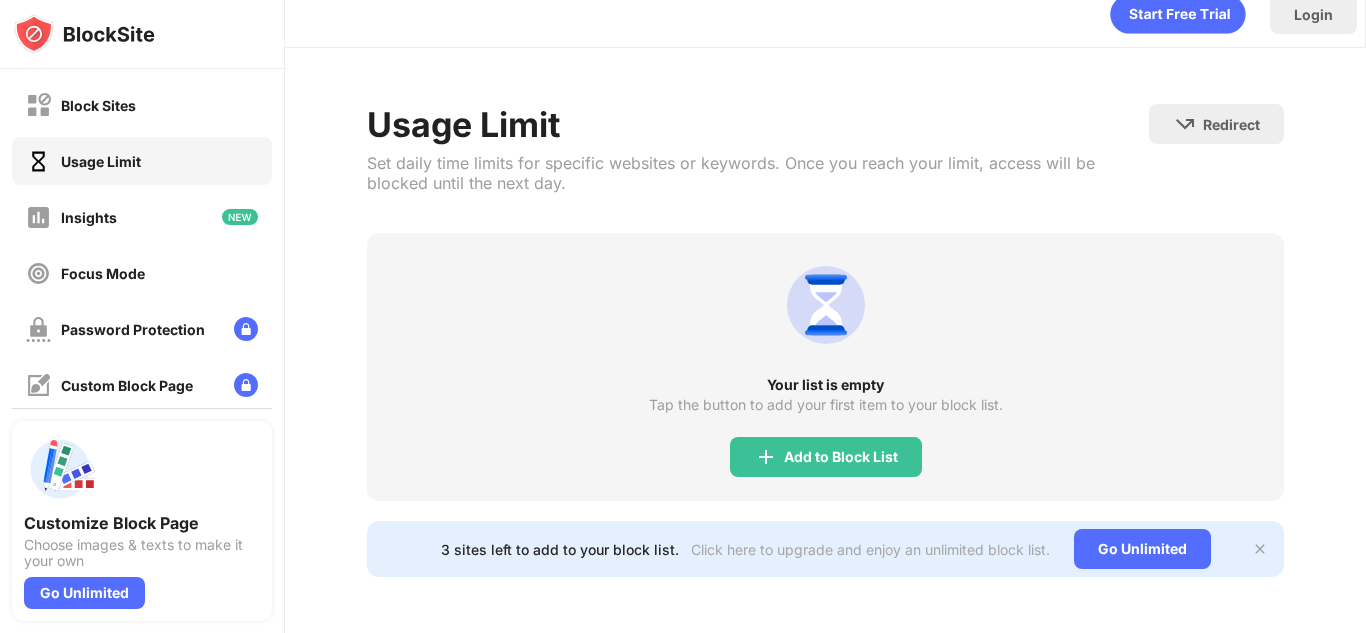 scroll, scrollTop: 36, scrollLeft: 0, axis: vertical 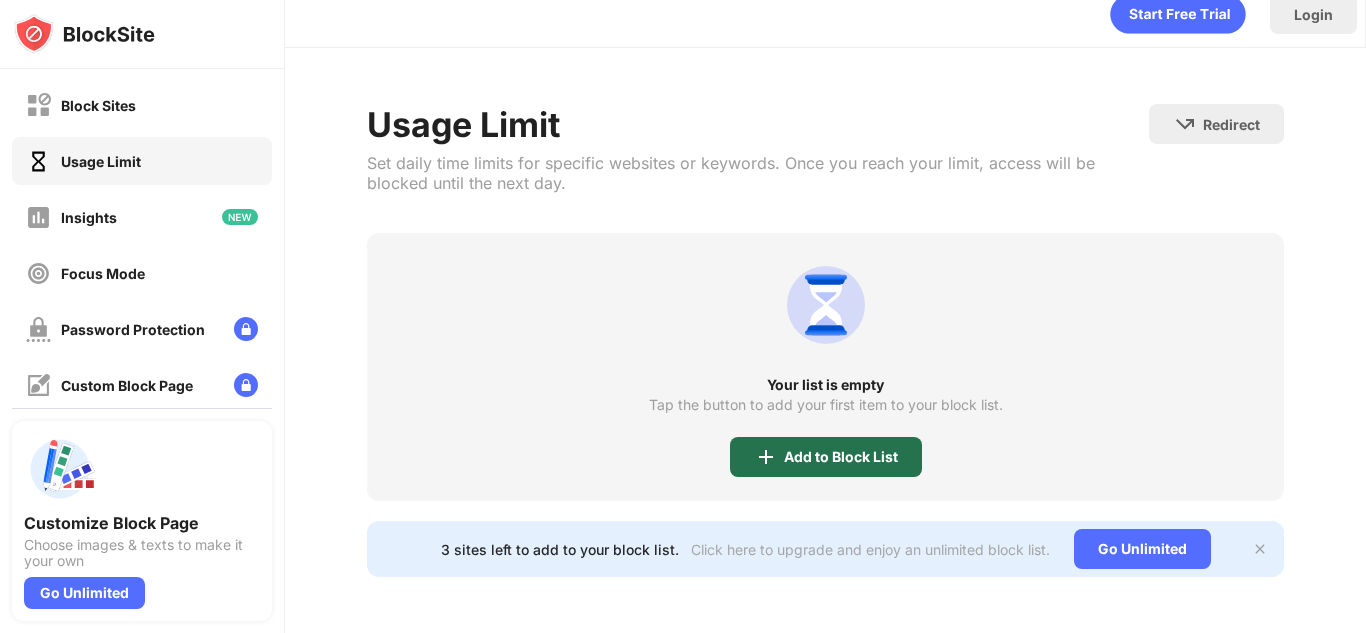 click on "Add to Block List" at bounding box center (826, 457) 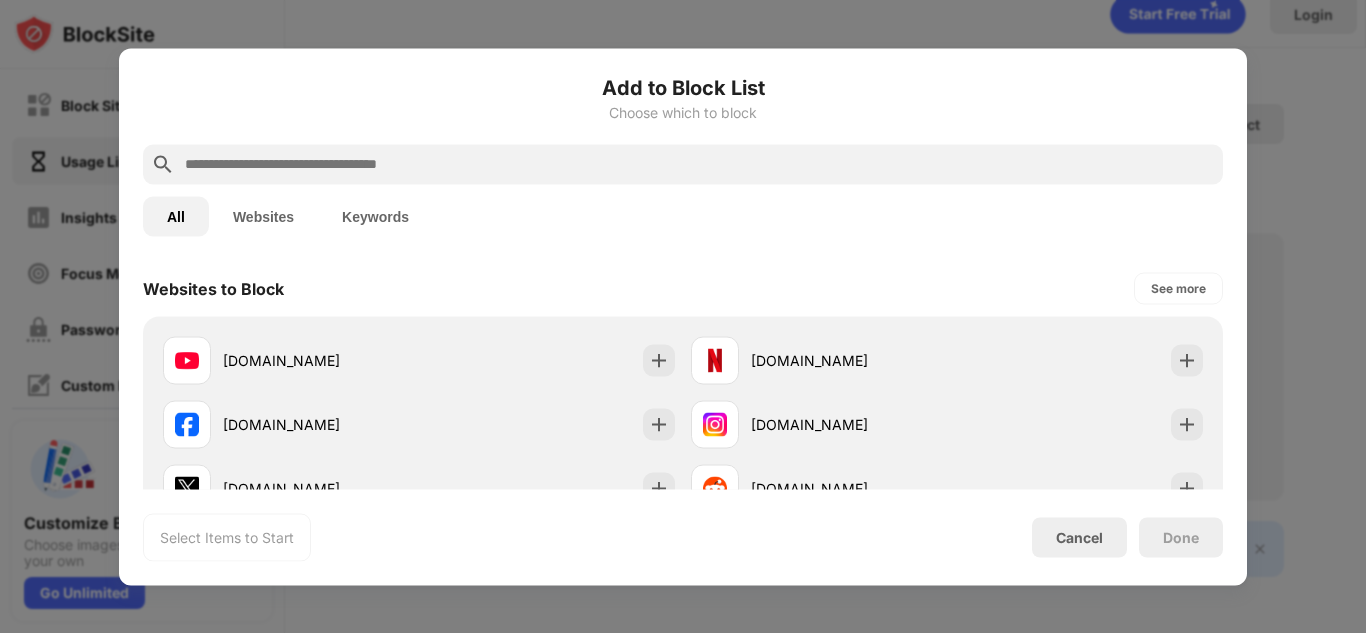 click at bounding box center (699, 164) 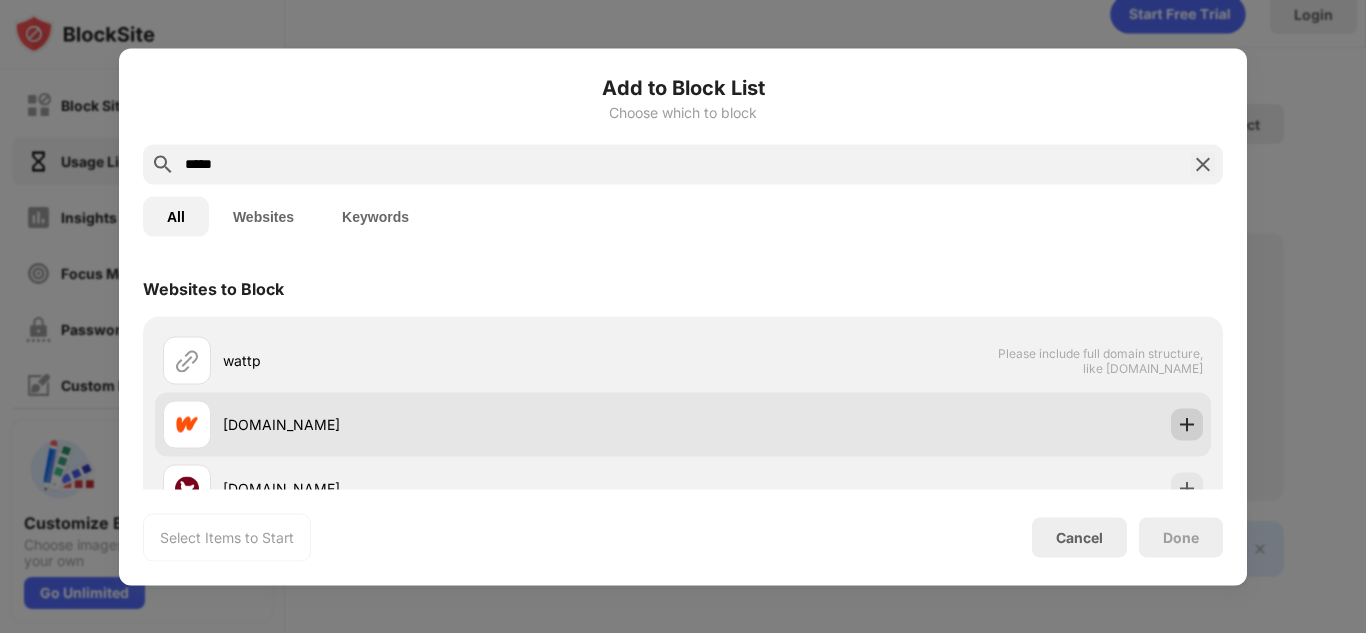 type on "*****" 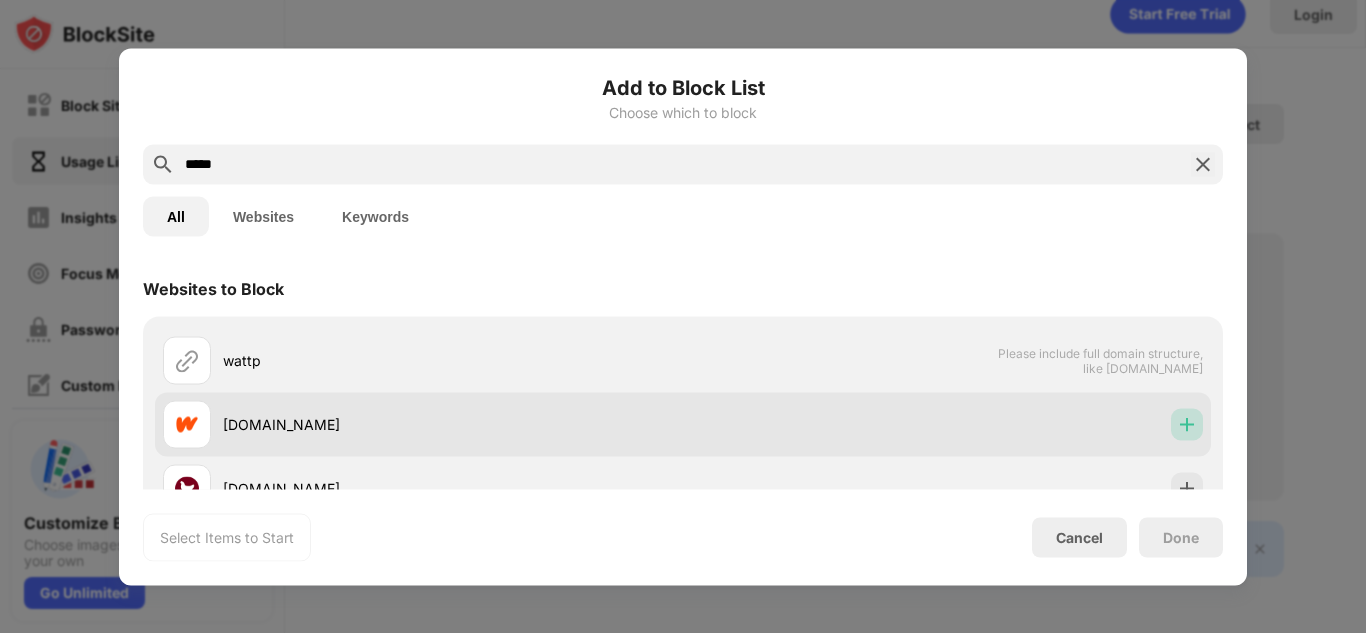 click at bounding box center (1187, 424) 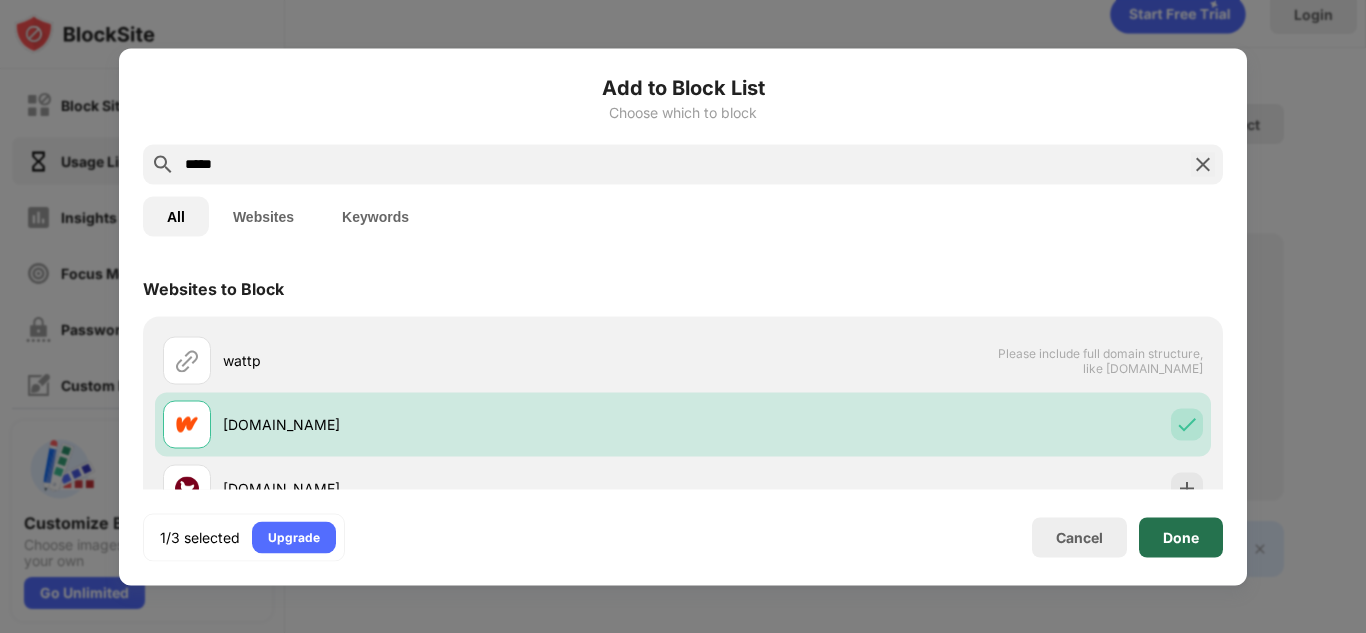 click on "Done" at bounding box center [1181, 537] 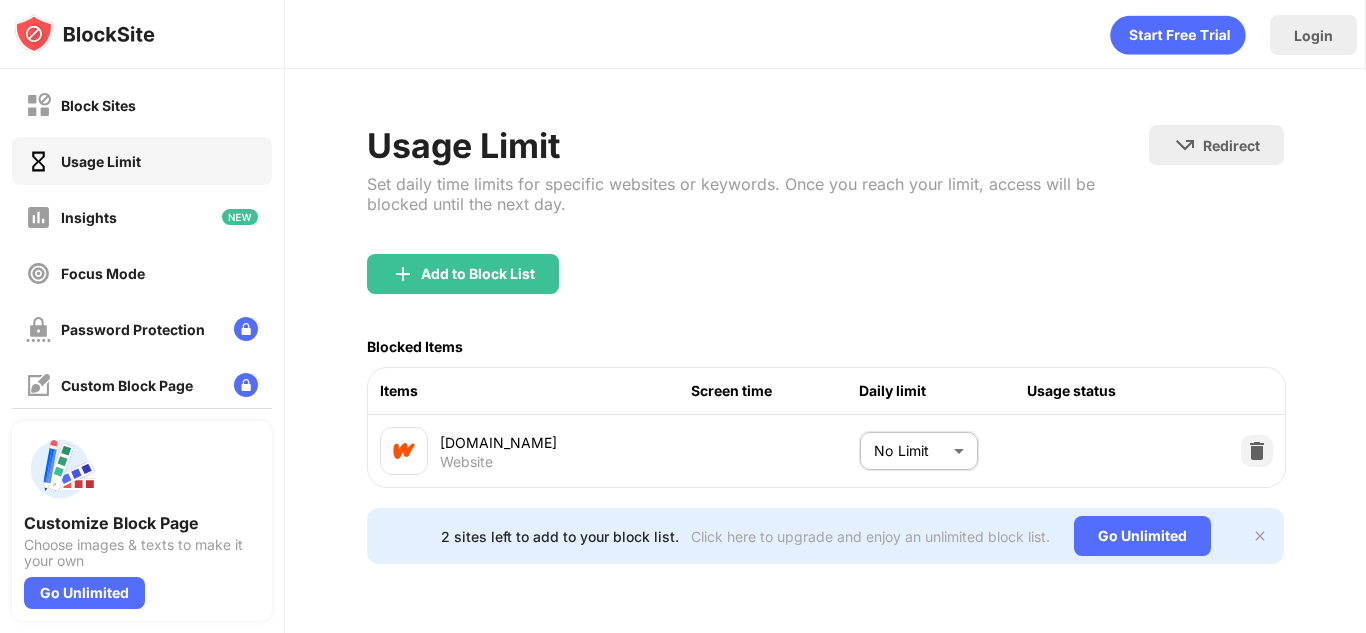 scroll, scrollTop: 10, scrollLeft: 0, axis: vertical 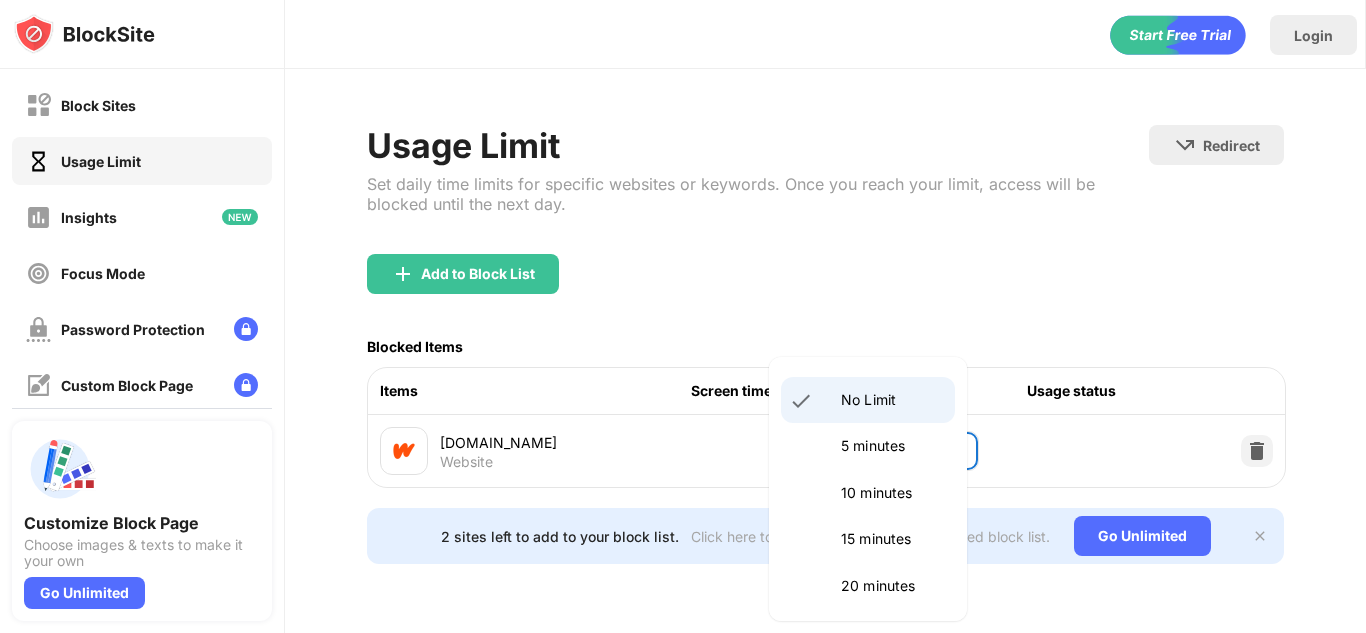 click on "Block Sites Usage Limit Insights Focus Mode Password Protection Custom Block Page Settings About Blocking Sync with other devices Disabled Customize Block Page Choose images & texts to make it your own Go Unlimited Login Usage Limit Set daily time limits for specific websites or keywords. Once you reach your limit, access will be blocked until the next day. Redirect Choose a site to be redirected to when blocking is active Add to Block List Blocked Items Items Screen time Daily limit Usage status [DOMAIN_NAME] Website No Limit ******** ​ 2 sites left to add to your block list. Click here to upgrade and enjoy an unlimited block list. Go Unlimited
No Limit 5 minutes 10 minutes 15 minutes 20 minutes 25 minutes 30 minutes 35 minutes 40 minutes 45 minutes 50 minutes 55 minutes 60 minutes 1.5 hours 2 hours 2.5 hours 3 hours 3.5 hours 4 hours 4.5 hours 5 hours 5.5 hours 6 hours 6.5 hours 7 hours 7.5 hours 8 hours 8.5 hours 9 hours 9.5 hours 10 hours 10.5 hours 11 hours 11.5 hours 12 hours 12.5 hours 13 hours" at bounding box center [683, 316] 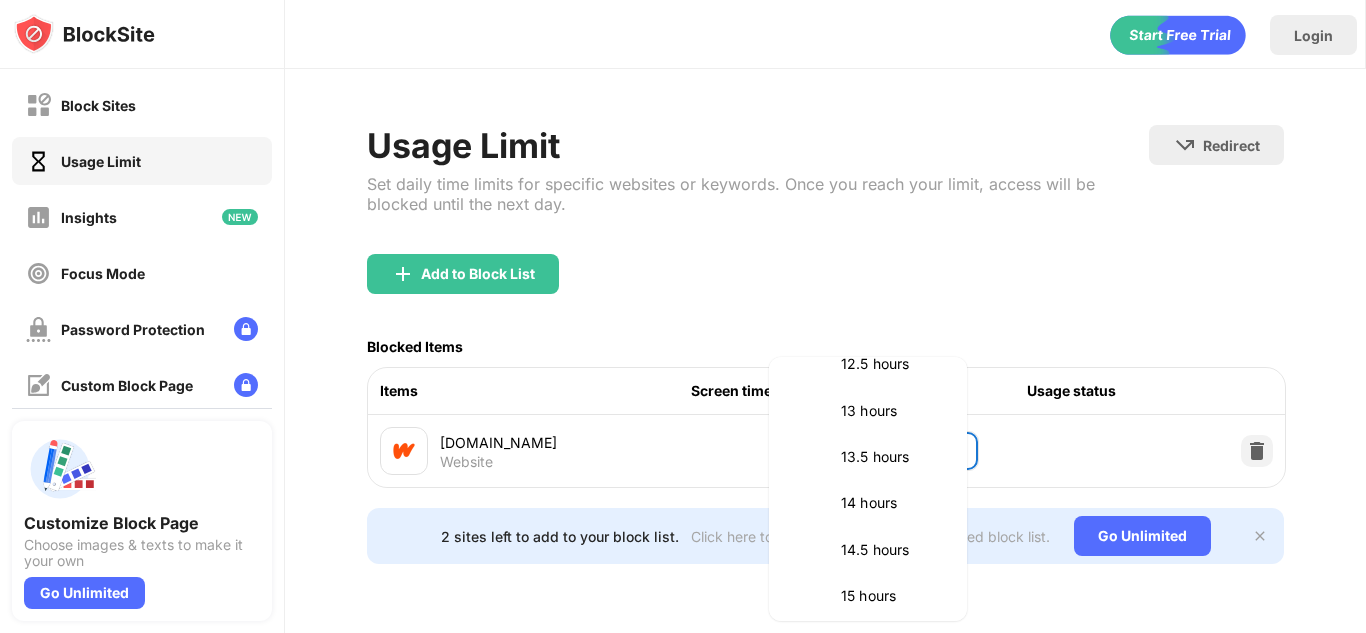 scroll, scrollTop: 2514, scrollLeft: 0, axis: vertical 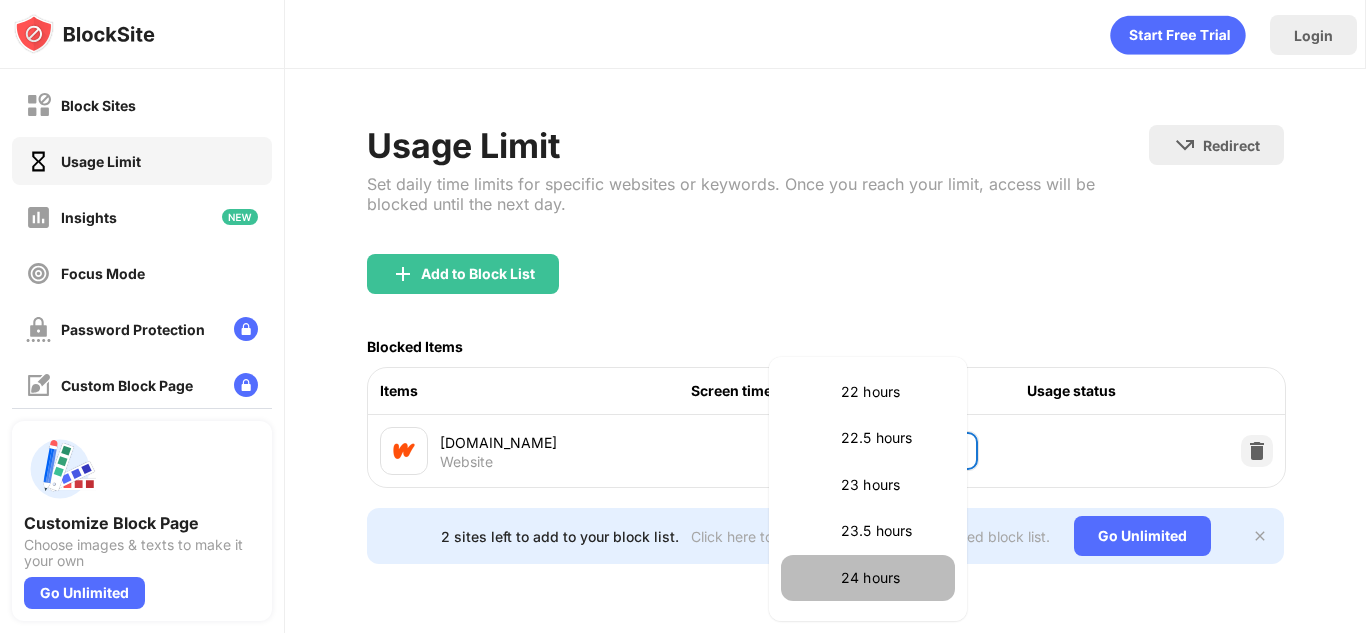 click on "24 hours" at bounding box center [892, 578] 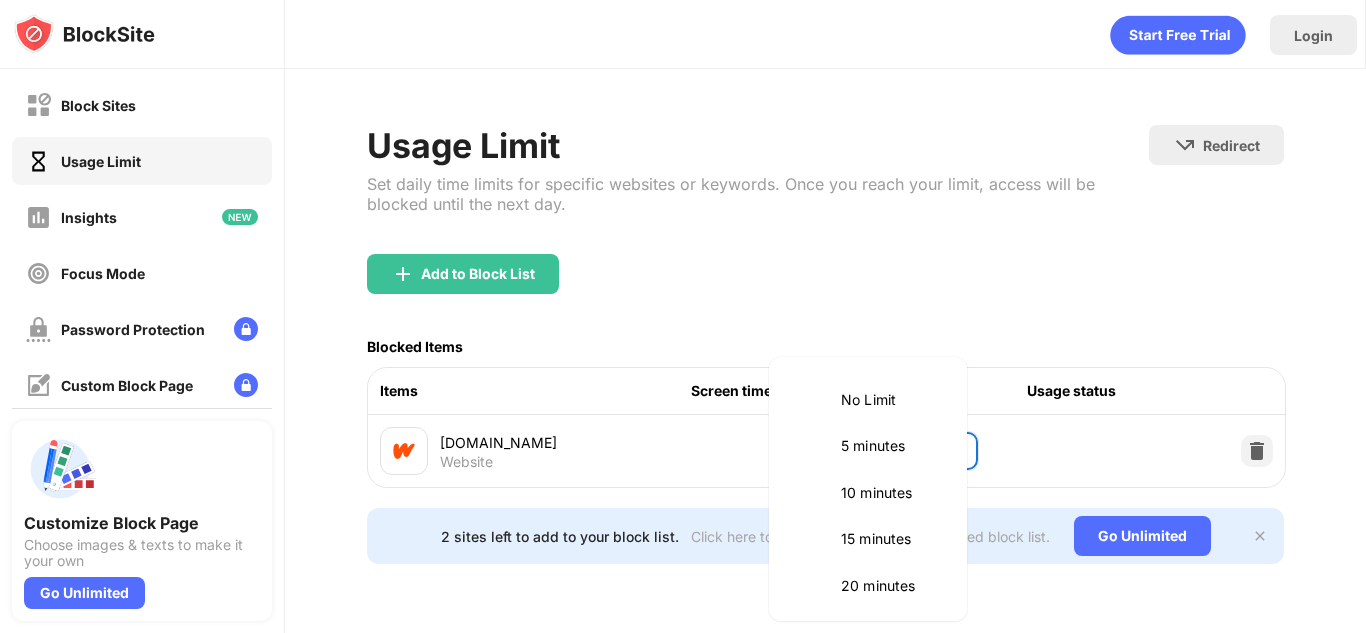 click on "Block Sites Usage Limit Insights Focus Mode Password Protection Custom Block Page Settings About Blocking Sync with other devices Disabled Customize Block Page Choose images & texts to make it your own Go Unlimited Login Usage Limit Set daily time limits for specific websites or keywords. Once you reach your limit, access will be blocked until the next day. Redirect Choose a site to be redirected to when blocking is active Add to Block List Blocked Items Items Screen time Daily limit Usage status [DOMAIN_NAME] Website 24 hours **** ​ 2 sites left to add to your block list. Click here to upgrade and enjoy an unlimited block list. Go Unlimited
No Limit 5 minutes 10 minutes 15 minutes 20 minutes 25 minutes 30 minutes 35 minutes 40 minutes 45 minutes 50 minutes 55 minutes 60 minutes 1.5 hours 2 hours 2.5 hours 3 hours 3.5 hours 4 hours 4.5 hours 5 hours 5.5 hours 6 hours 6.5 hours 7 hours 7.5 hours 8 hours 8.5 hours 9 hours 9.5 hours 10 hours 10.5 hours 11 hours 11.5 hours 12 hours 12.5 hours 13 hours" at bounding box center [683, 316] 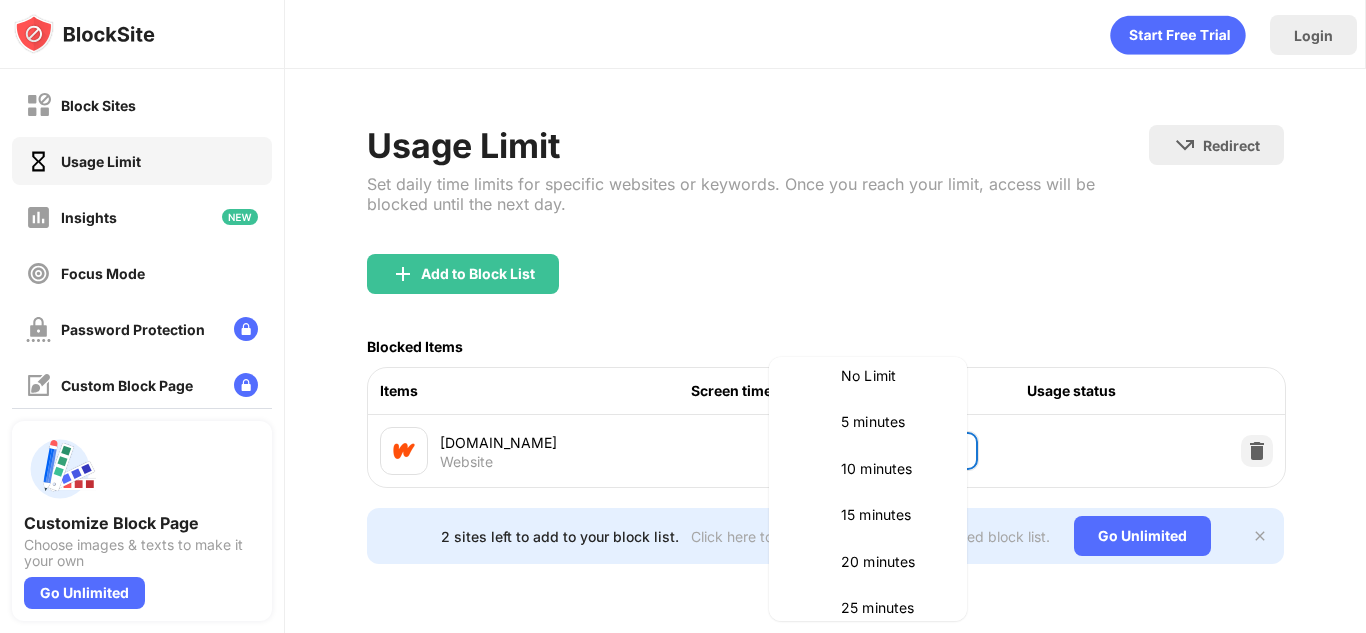 scroll, scrollTop: 0, scrollLeft: 0, axis: both 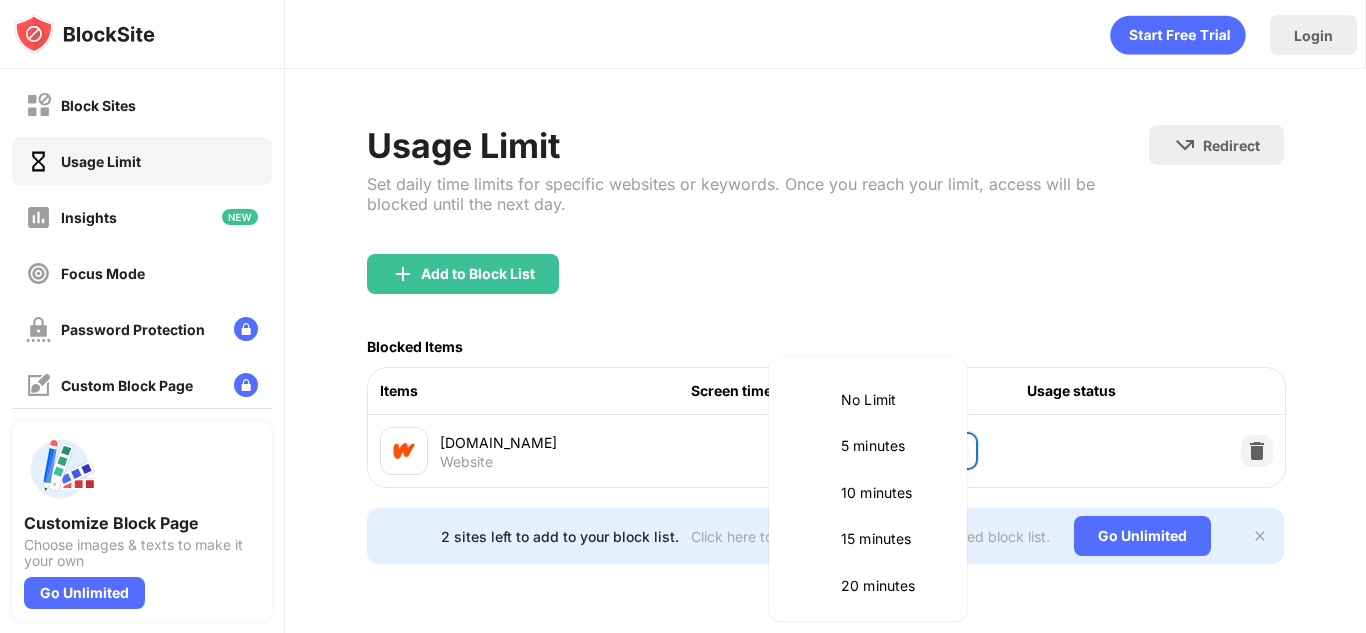 click on "5 minutes" at bounding box center [892, 446] 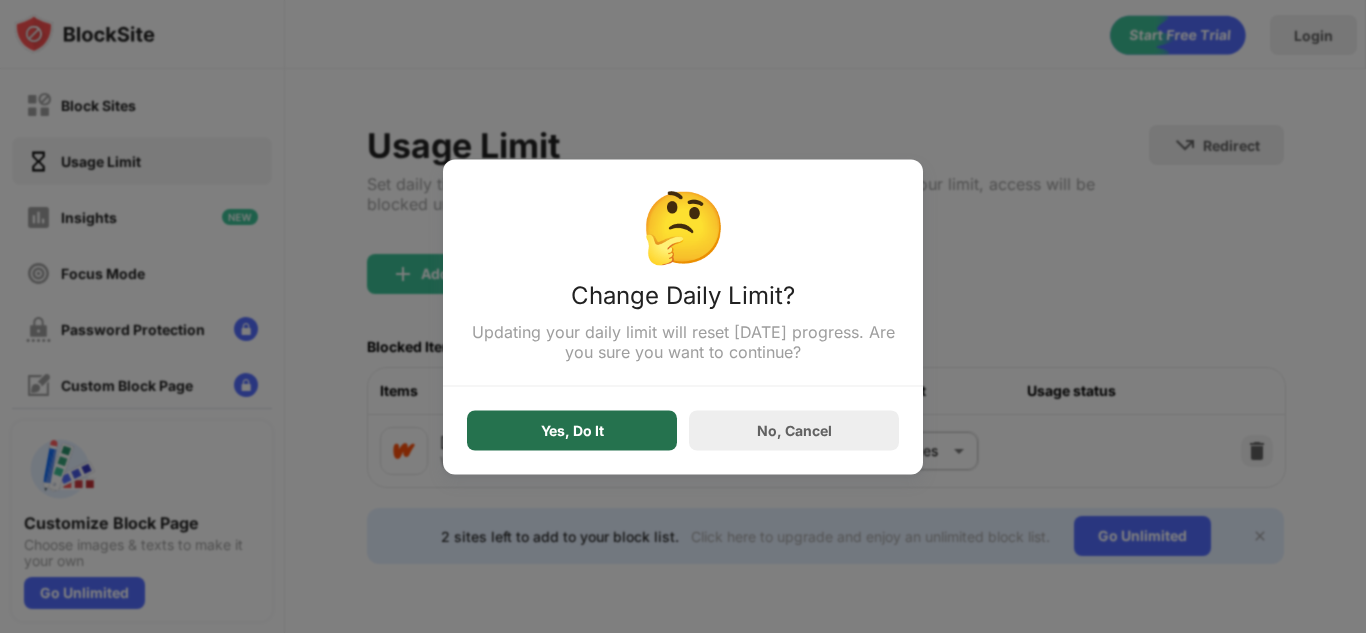 click on "Yes, Do It" at bounding box center [572, 430] 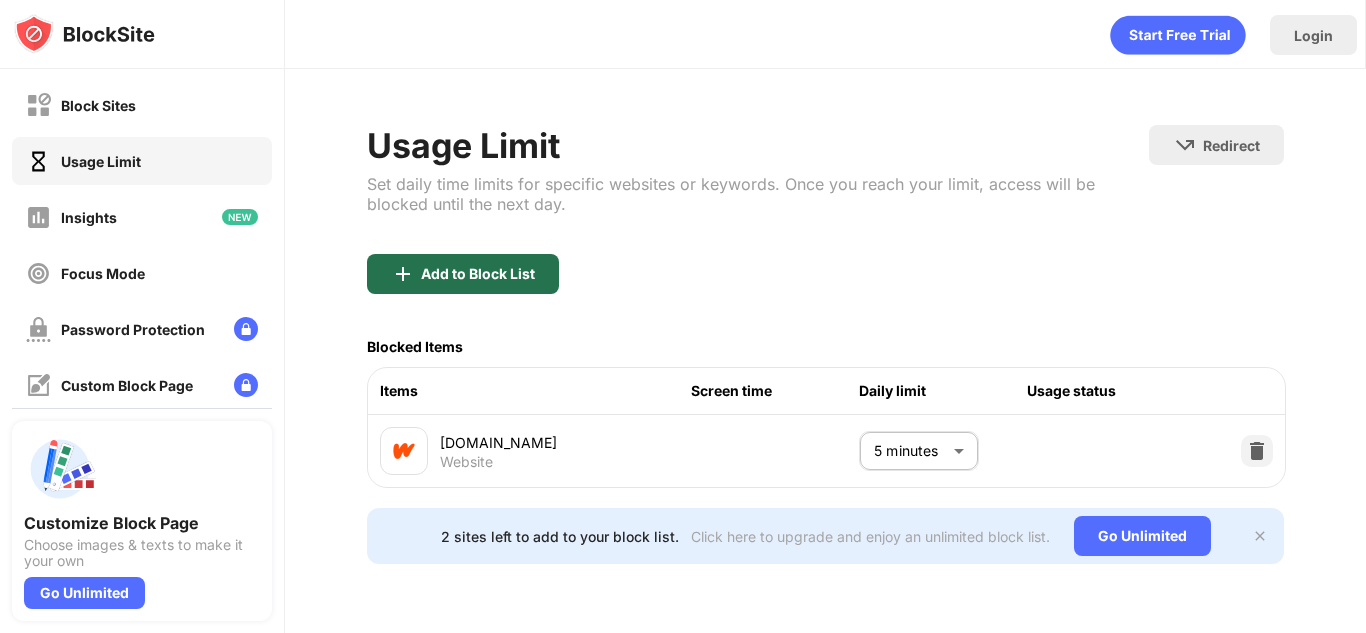 click on "Add to Block List" at bounding box center (478, 274) 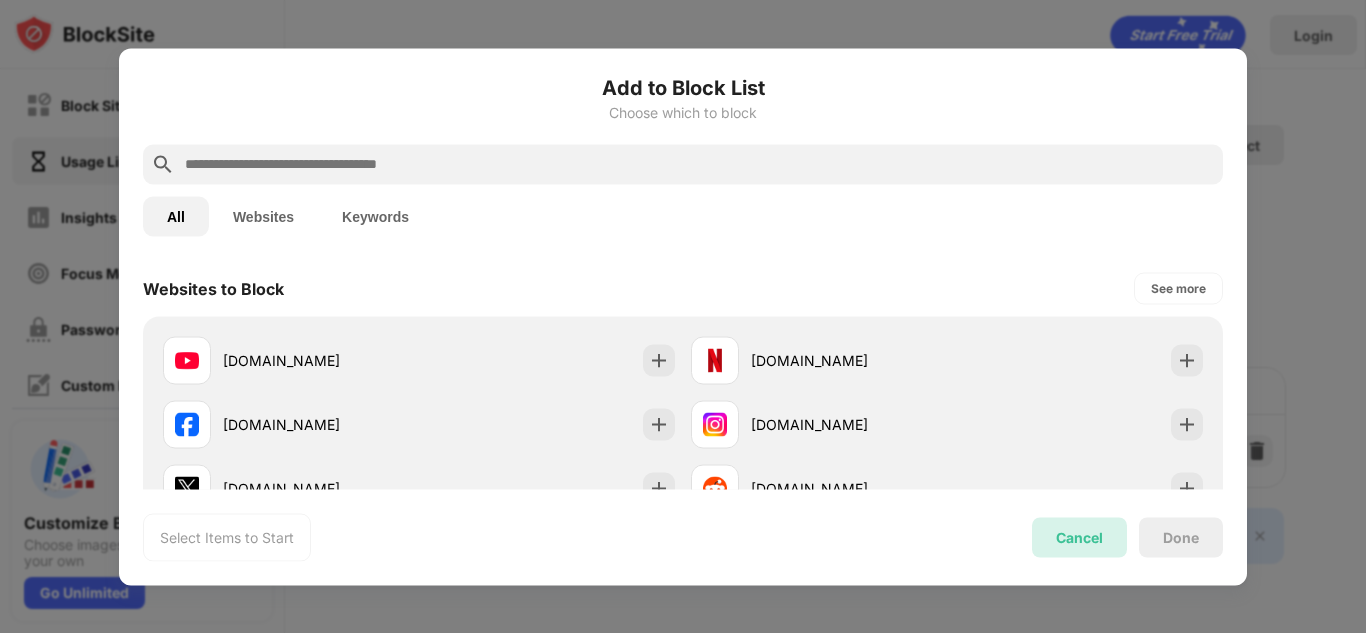 click on "Cancel" at bounding box center (1079, 537) 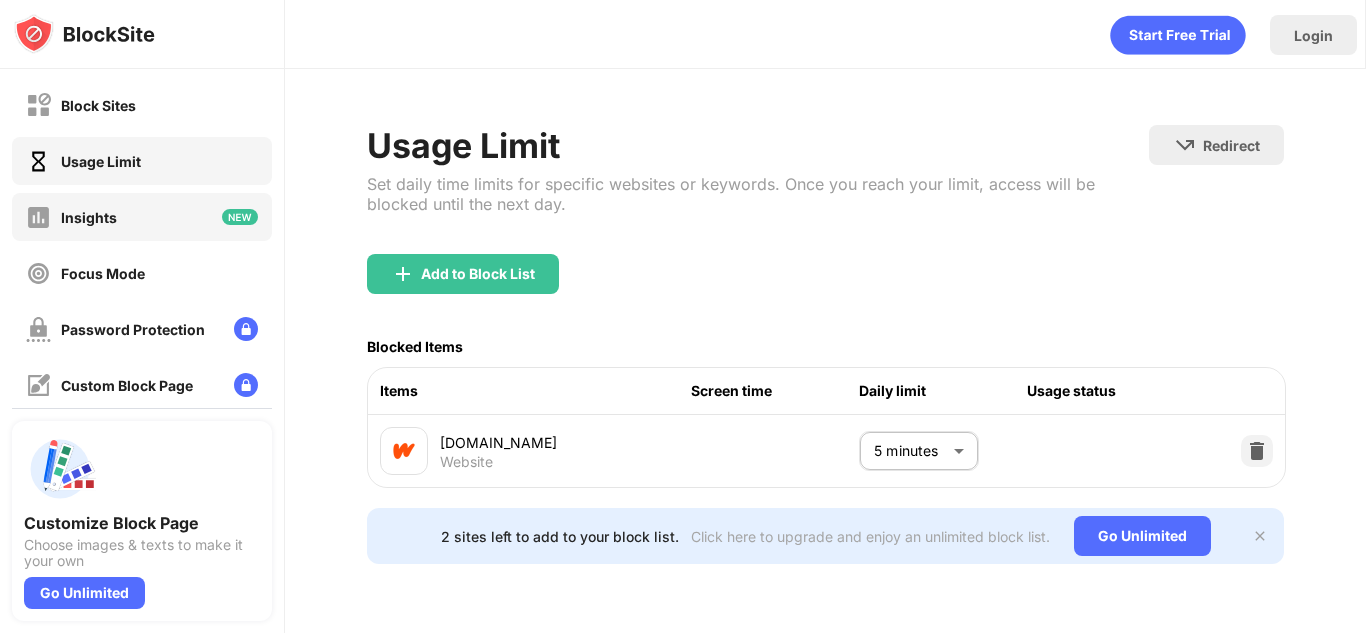 click on "Insights" at bounding box center [142, 217] 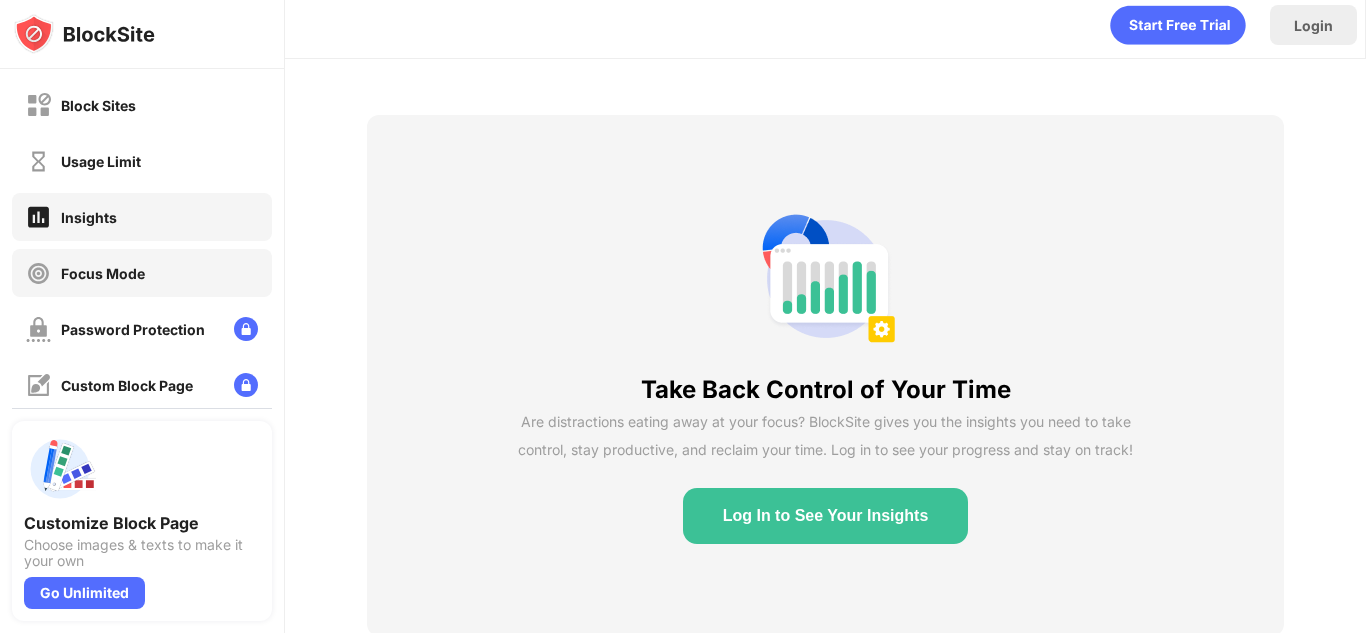 click on "Focus Mode" at bounding box center [85, 273] 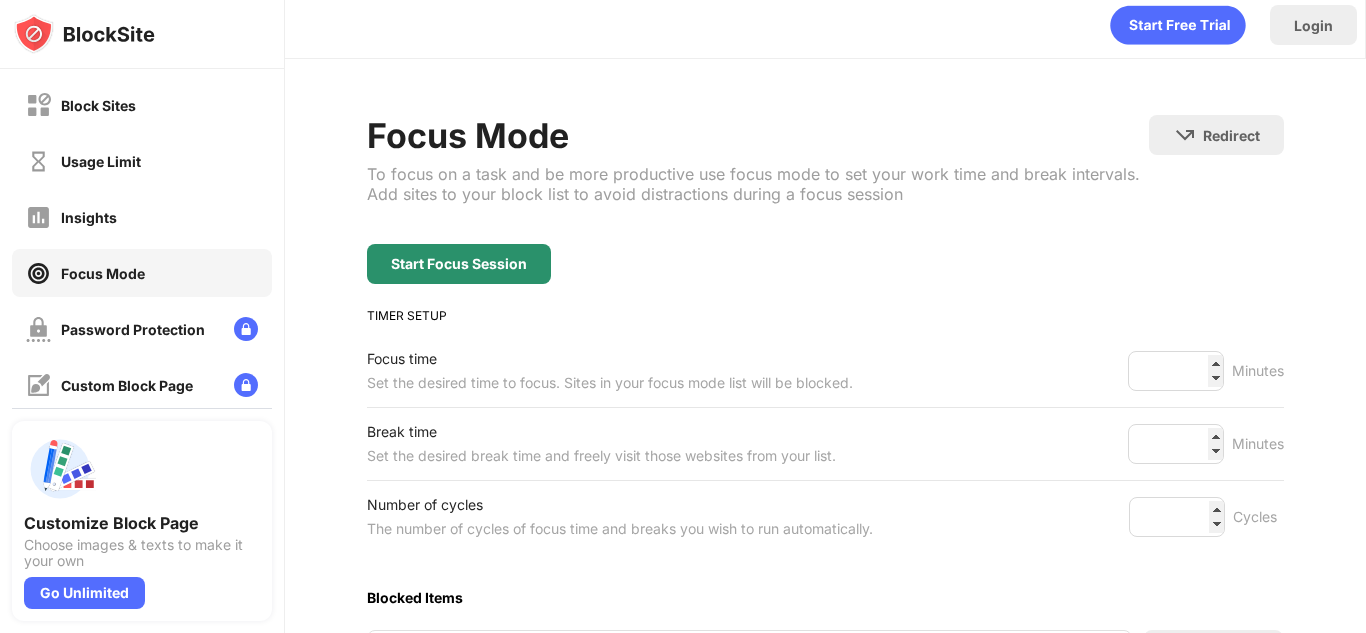click on "Start Focus Session" at bounding box center [459, 264] 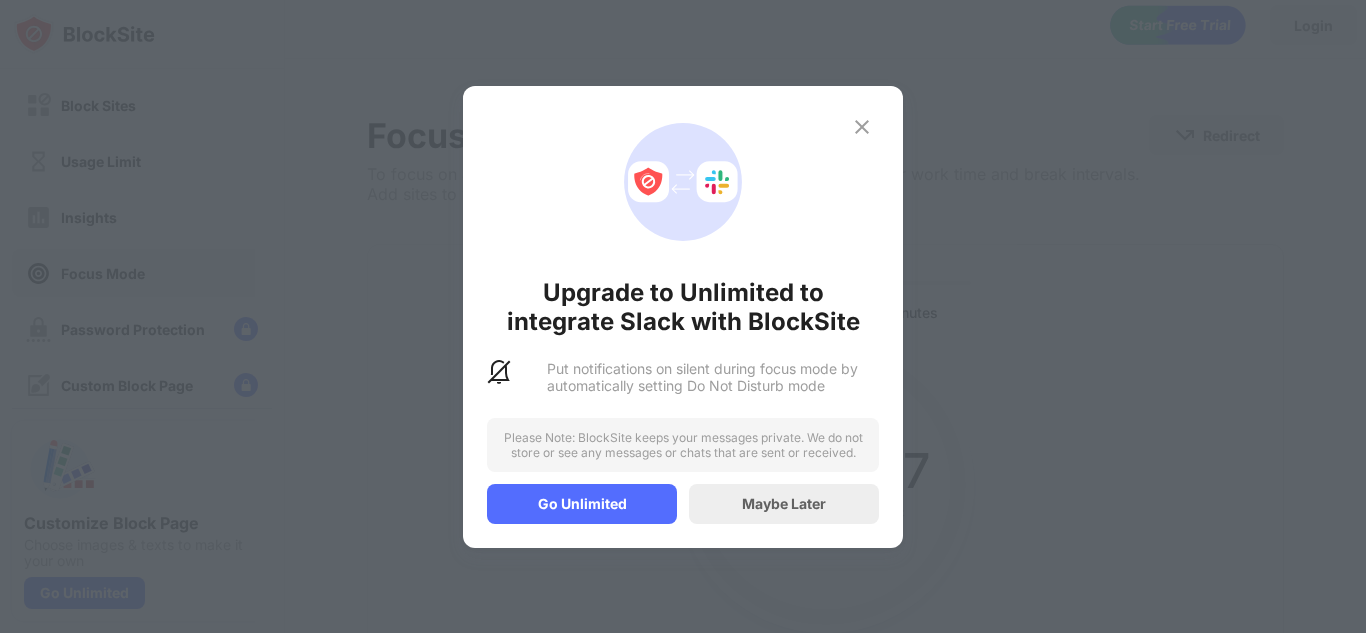 click at bounding box center [862, 127] 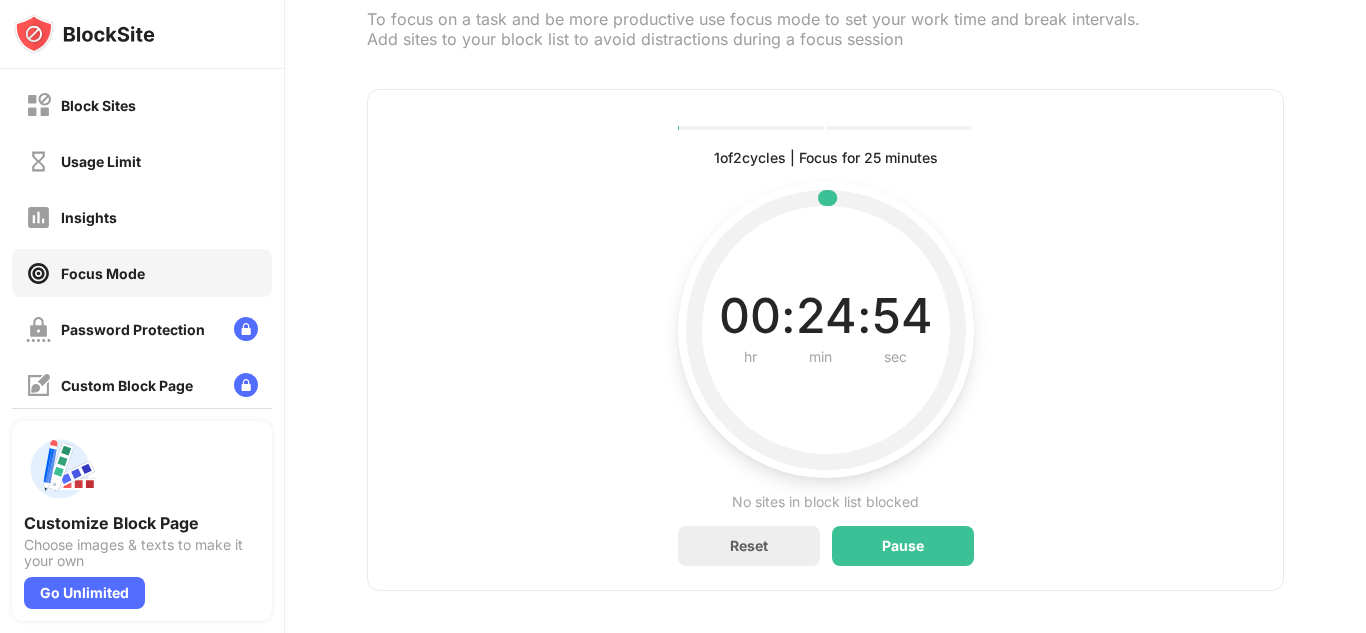 scroll, scrollTop: 194, scrollLeft: 0, axis: vertical 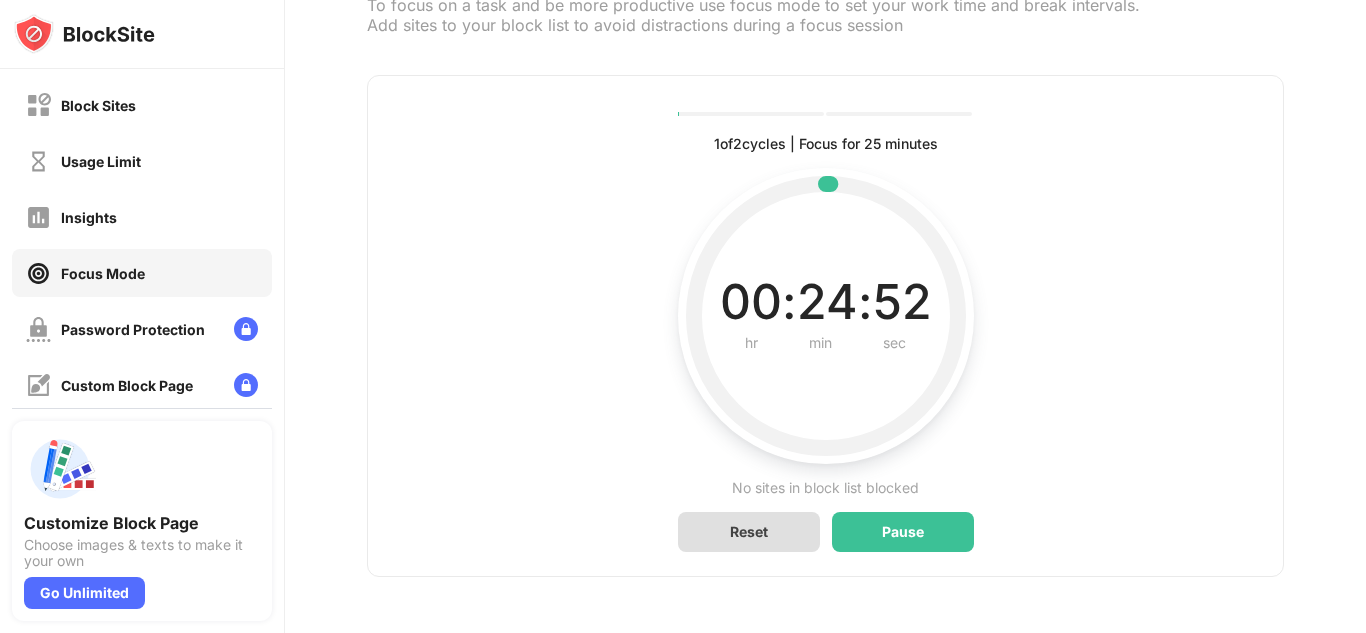 click on "Reset" at bounding box center [749, 531] 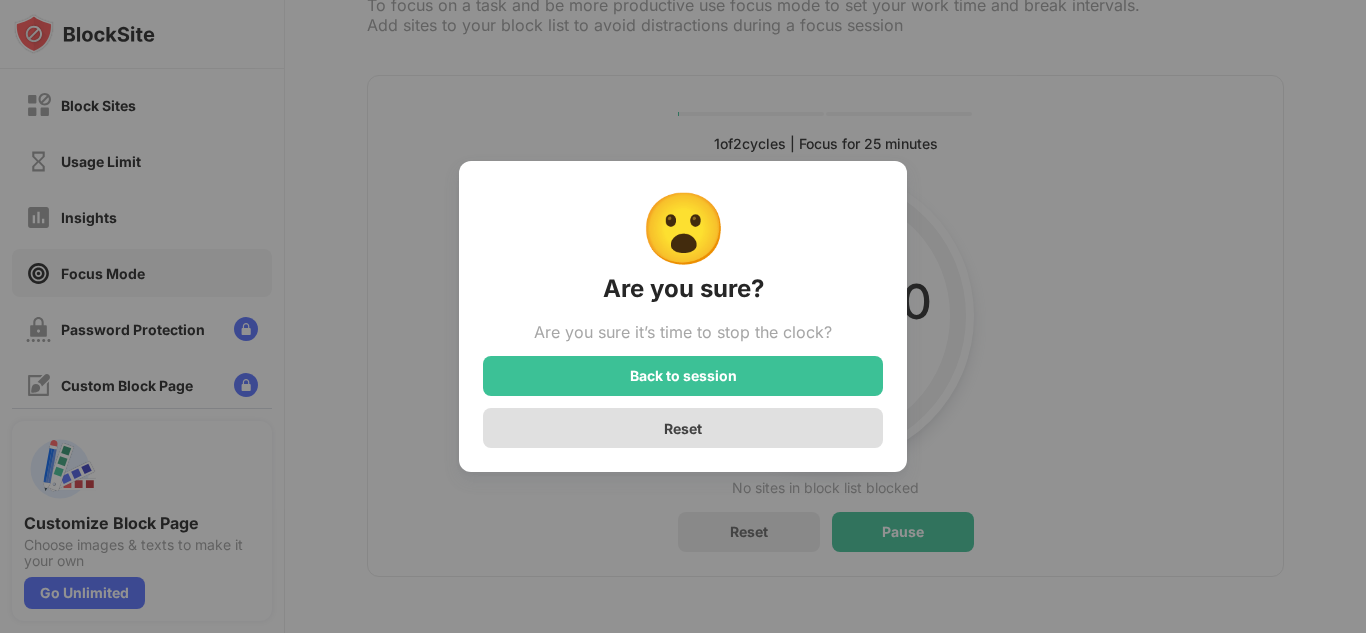 click on "Reset" at bounding box center [683, 428] 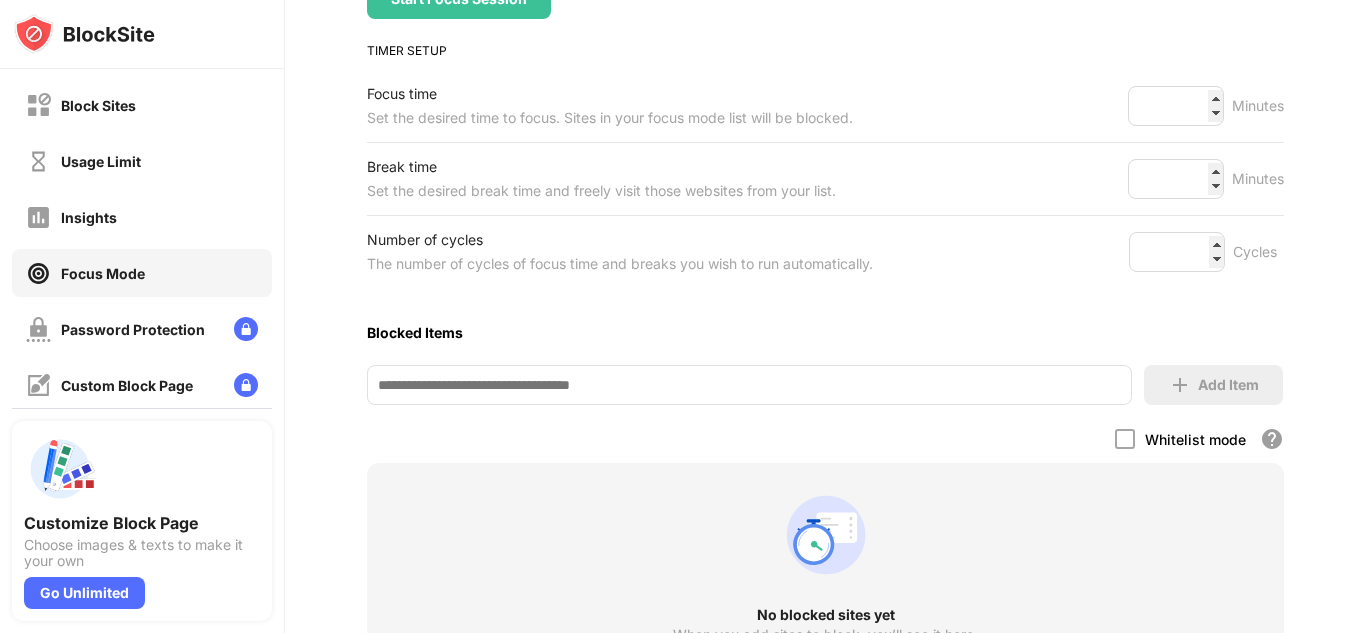 scroll, scrollTop: 402, scrollLeft: 0, axis: vertical 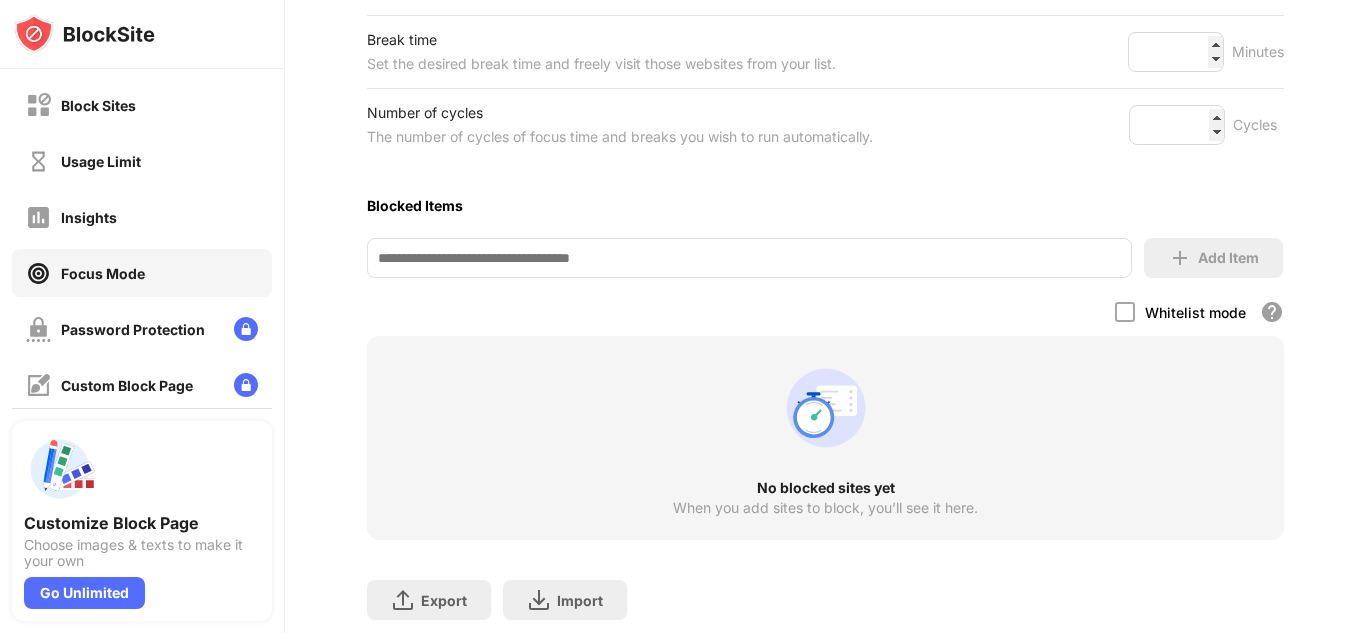 click on "No blocked sites yet When you add sites to block, you’ll see it here." at bounding box center (825, 438) 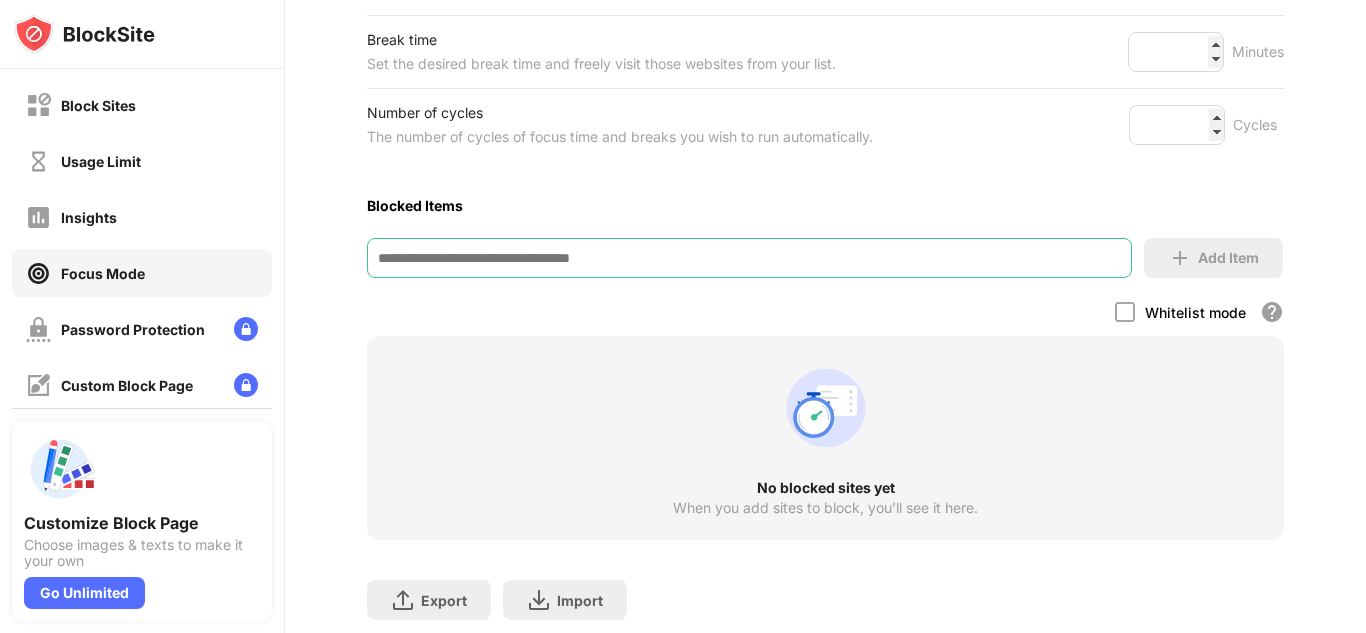 click at bounding box center [749, 258] 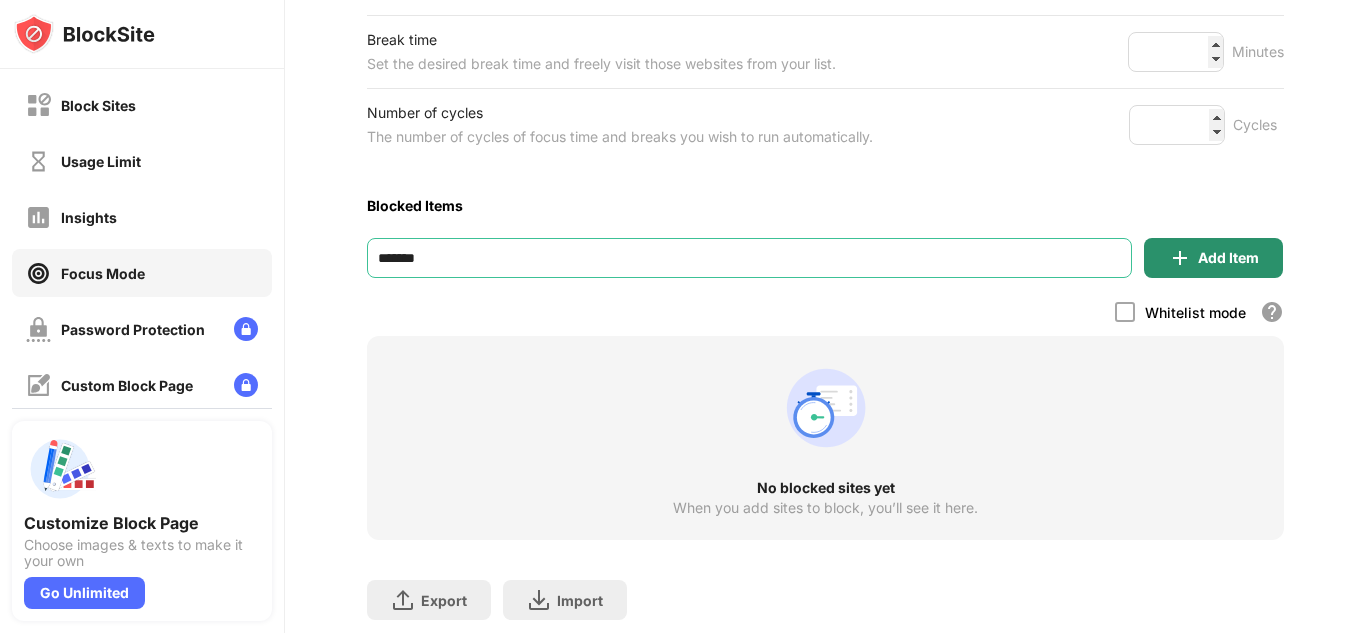 type on "*******" 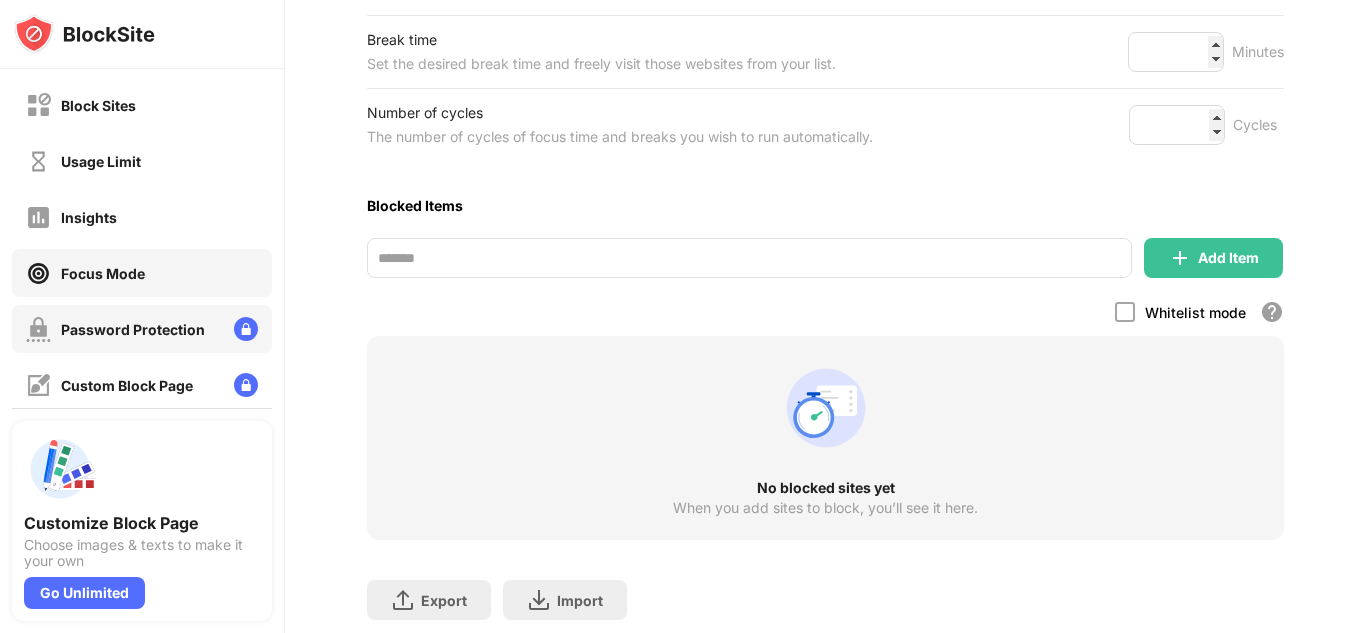 click on "Password Protection" at bounding box center (115, 329) 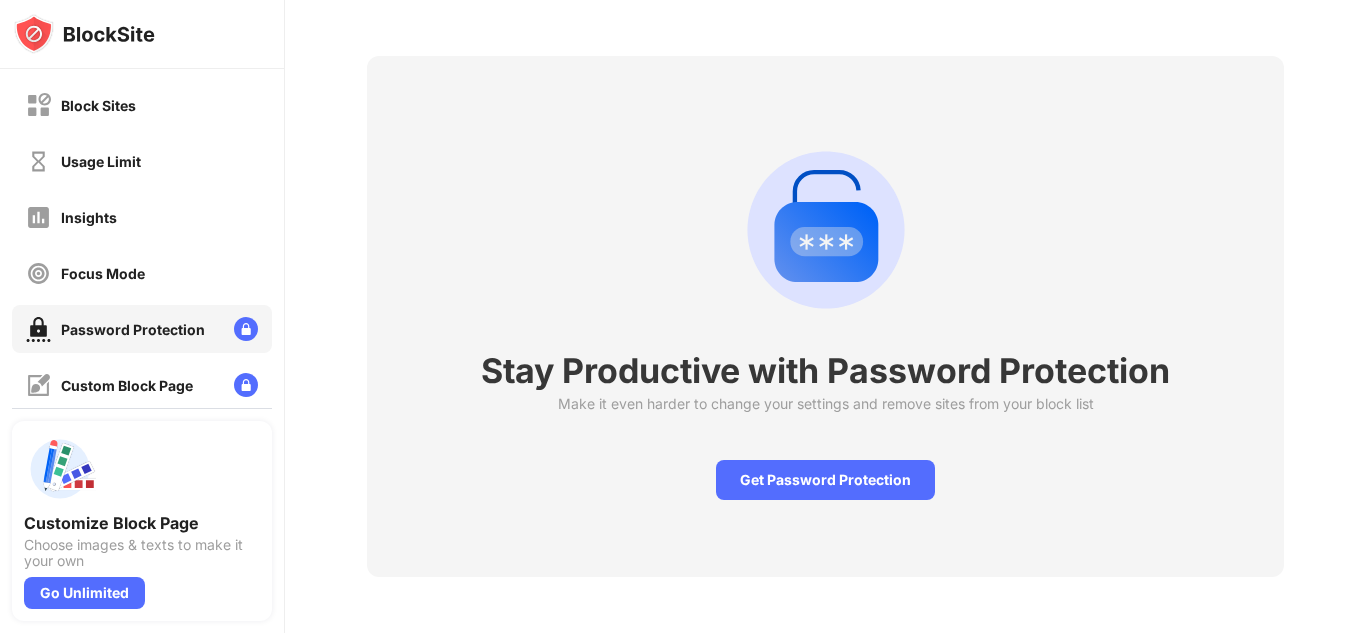 scroll, scrollTop: 84, scrollLeft: 0, axis: vertical 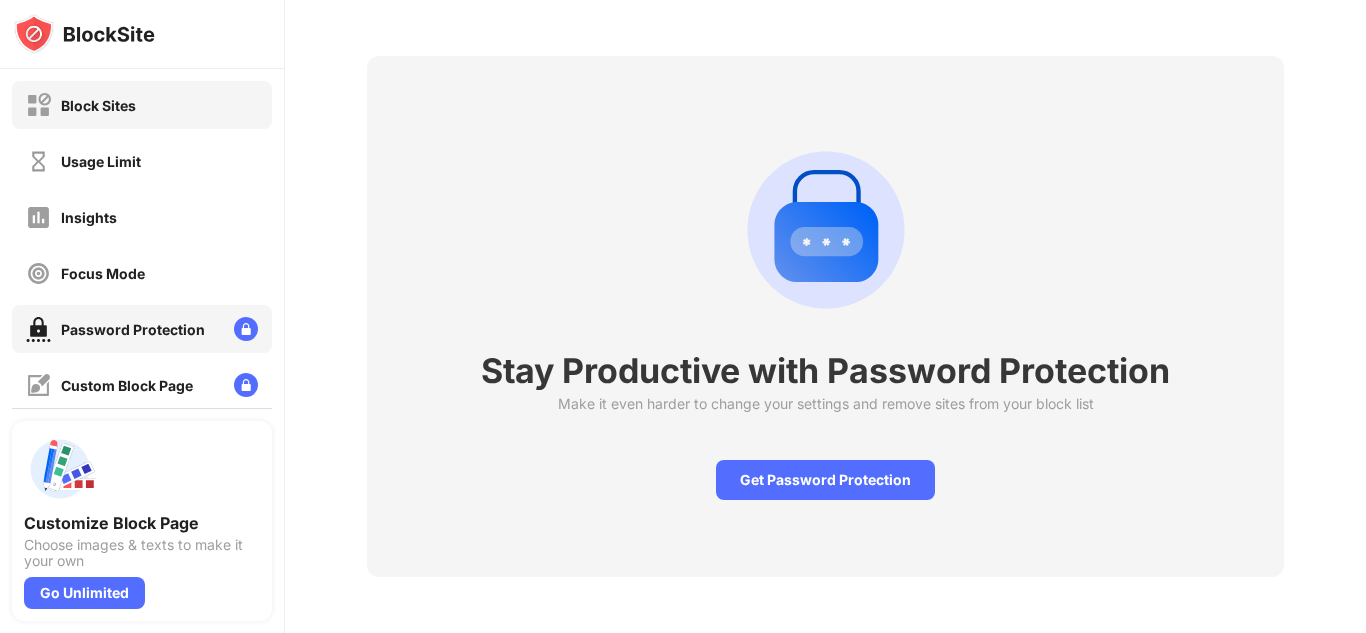 click on "Block Sites" at bounding box center (98, 105) 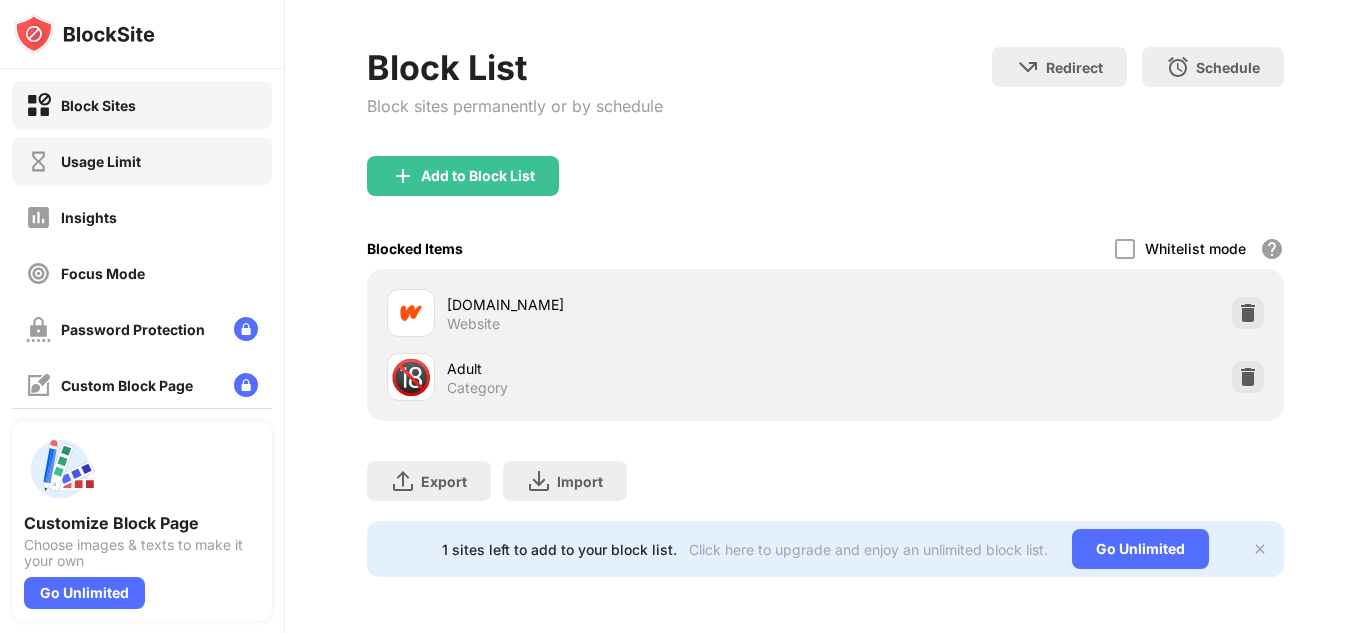 click on "Usage Limit" at bounding box center (101, 161) 